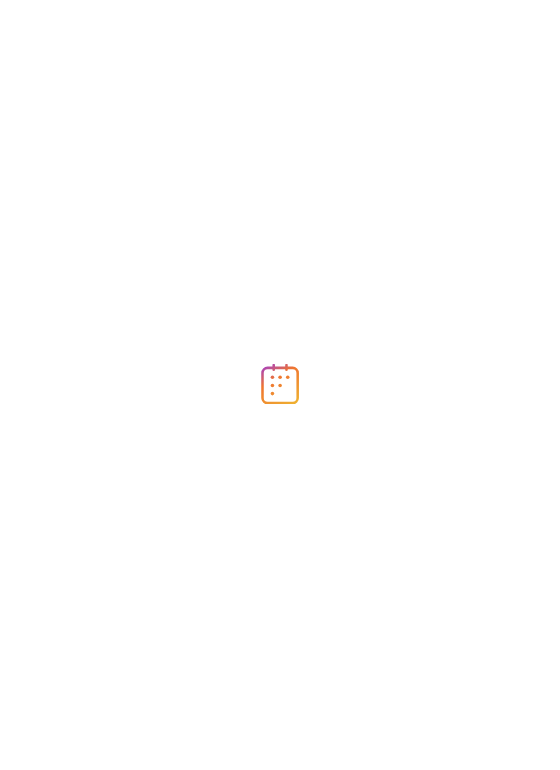 scroll, scrollTop: 0, scrollLeft: 0, axis: both 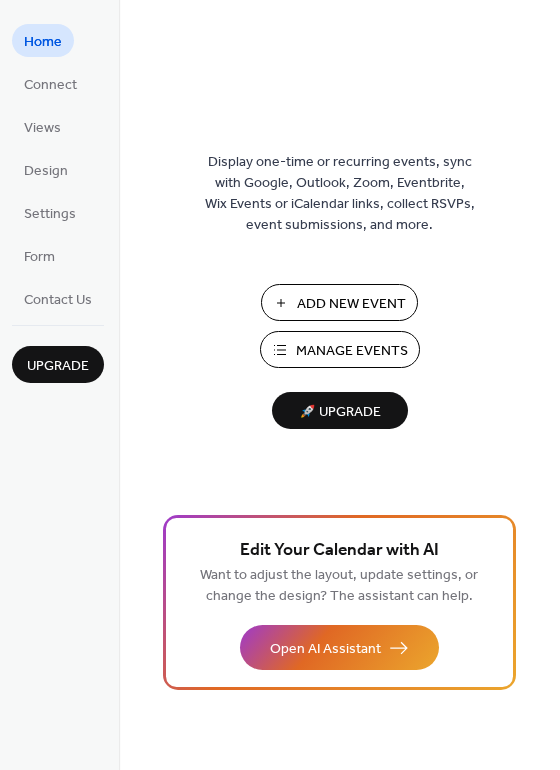 click on "Add New Event" at bounding box center [351, 304] 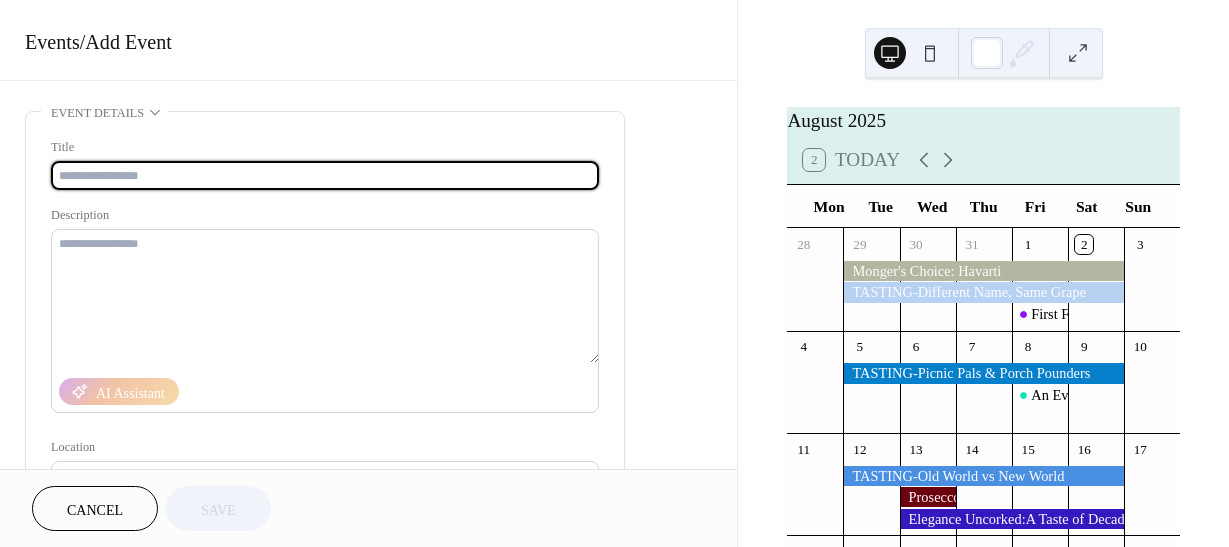 scroll, scrollTop: 0, scrollLeft: 0, axis: both 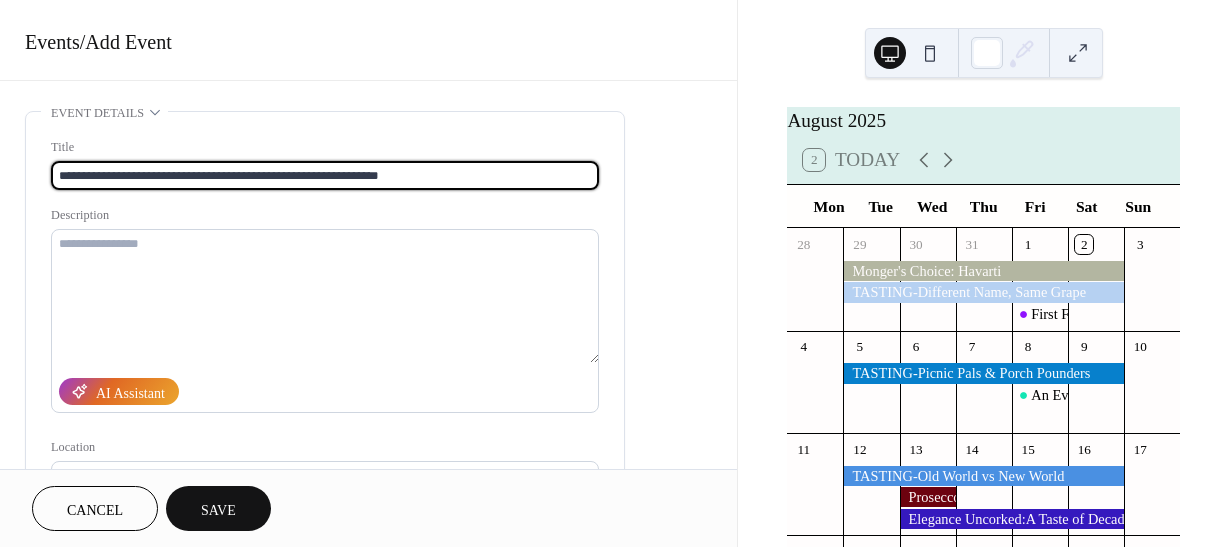 drag, startPoint x: 422, startPoint y: 174, endPoint x: 276, endPoint y: 160, distance: 146.6697 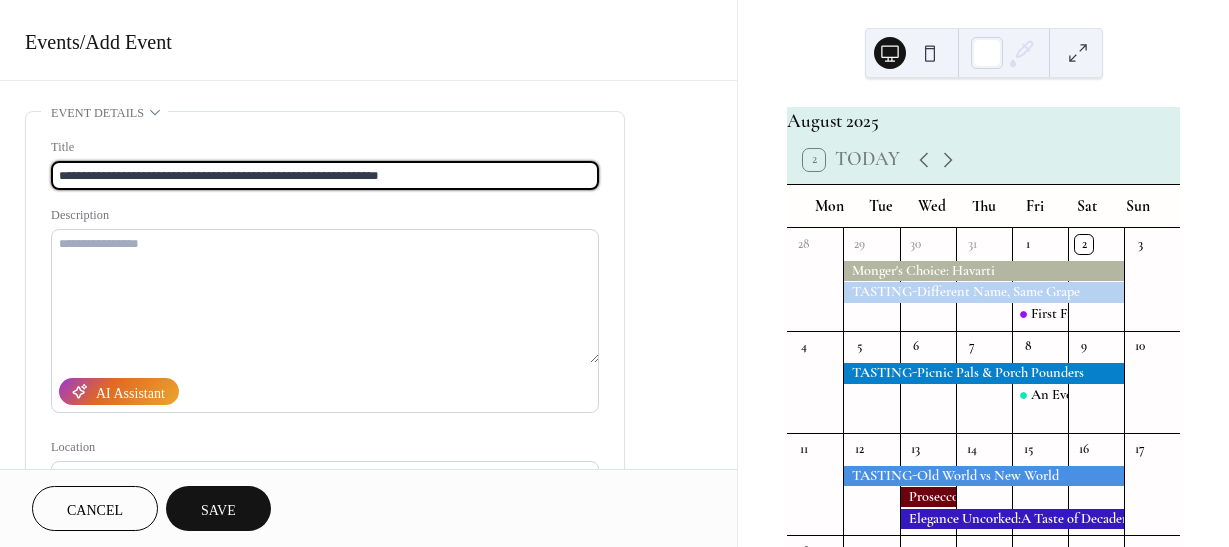 click on "**********" at bounding box center [325, 163] 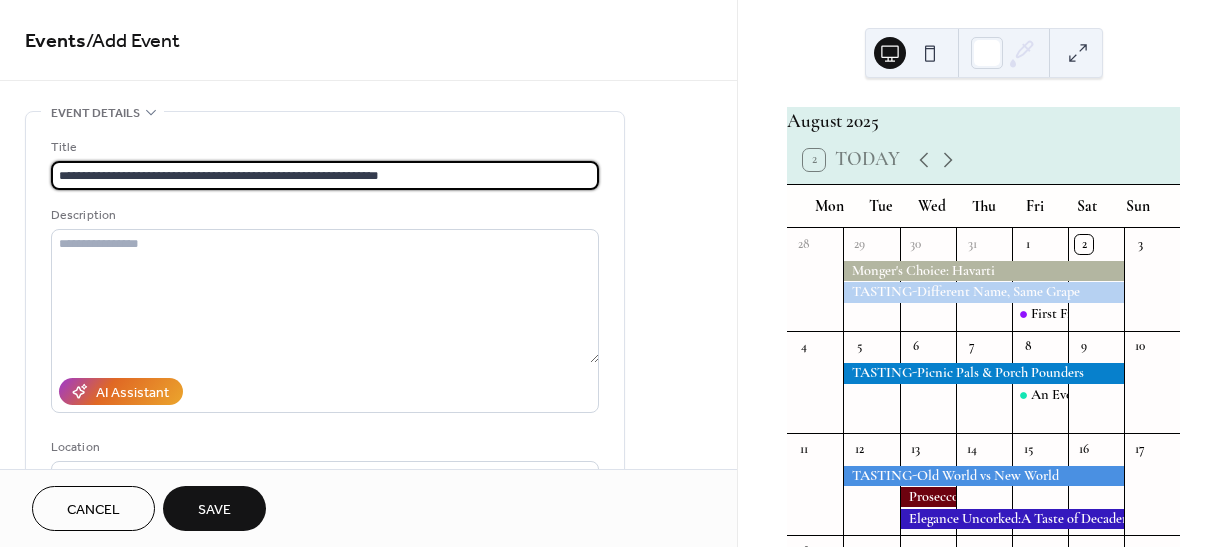 click on "**********" at bounding box center [325, 175] 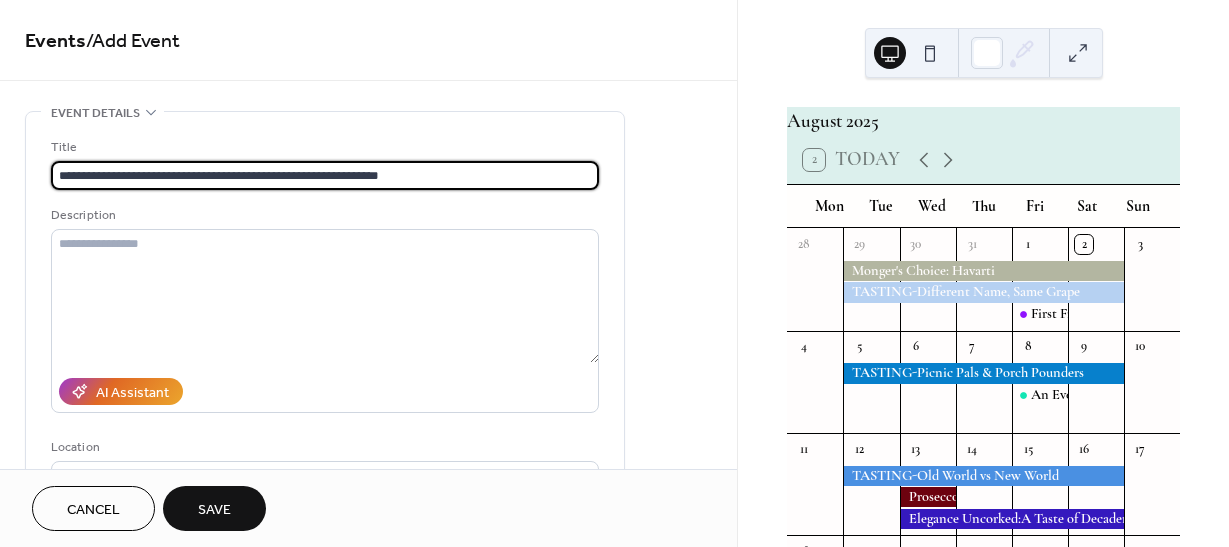 click on "**********" at bounding box center (325, 175) 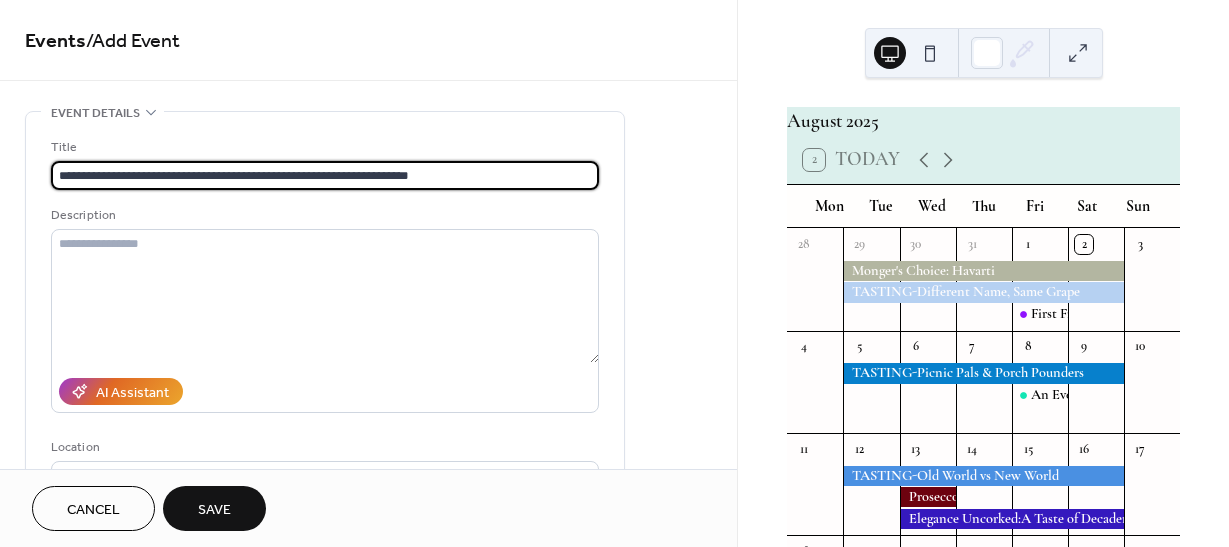 click on "**********" at bounding box center (325, 175) 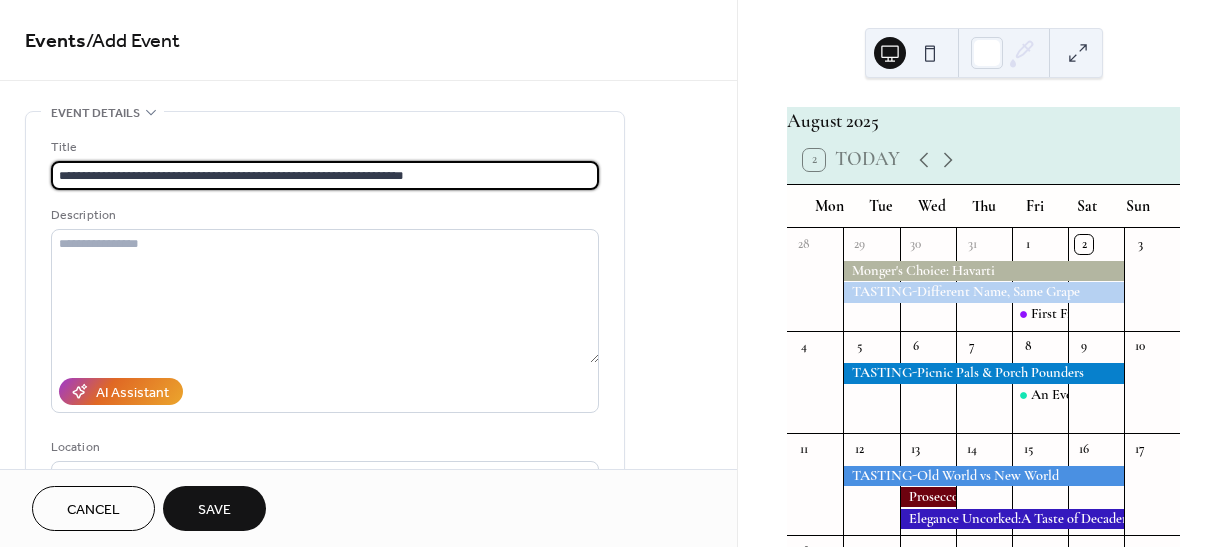 type on "**********" 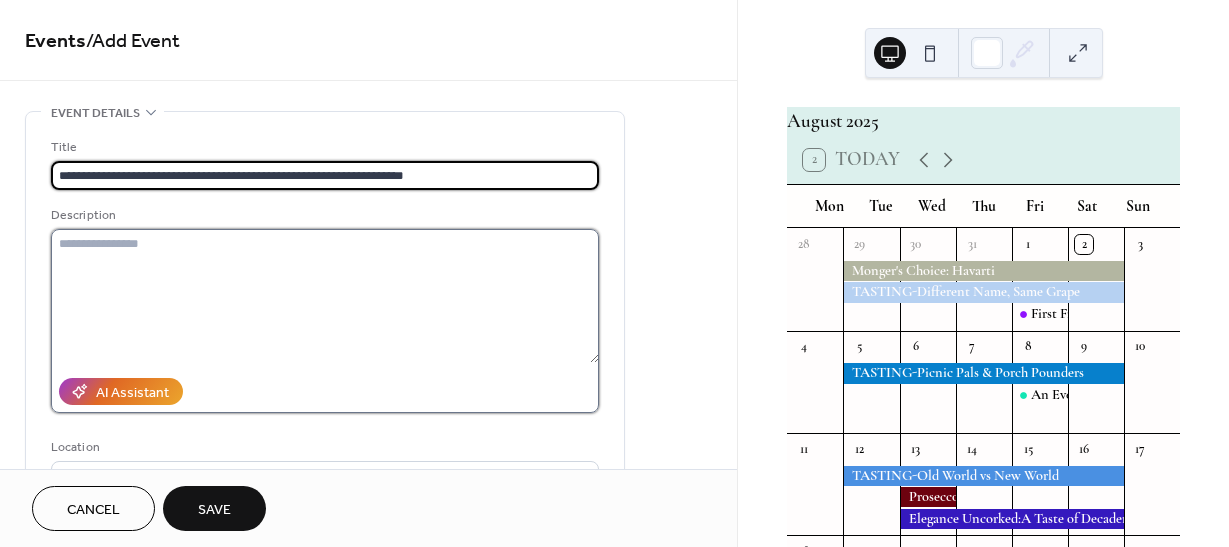 click at bounding box center [325, 296] 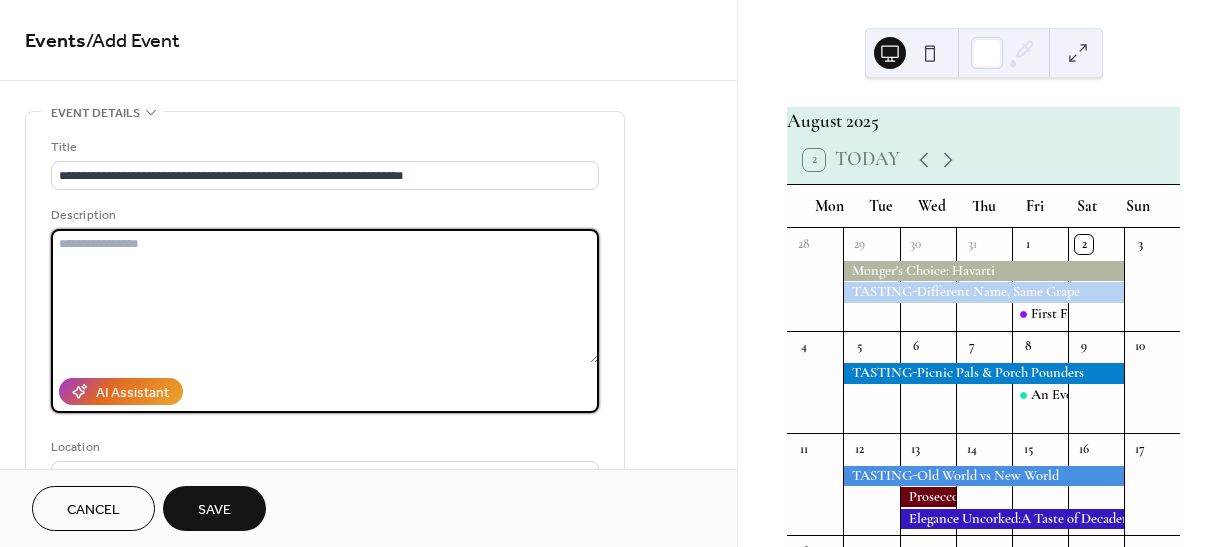 click at bounding box center [325, 296] 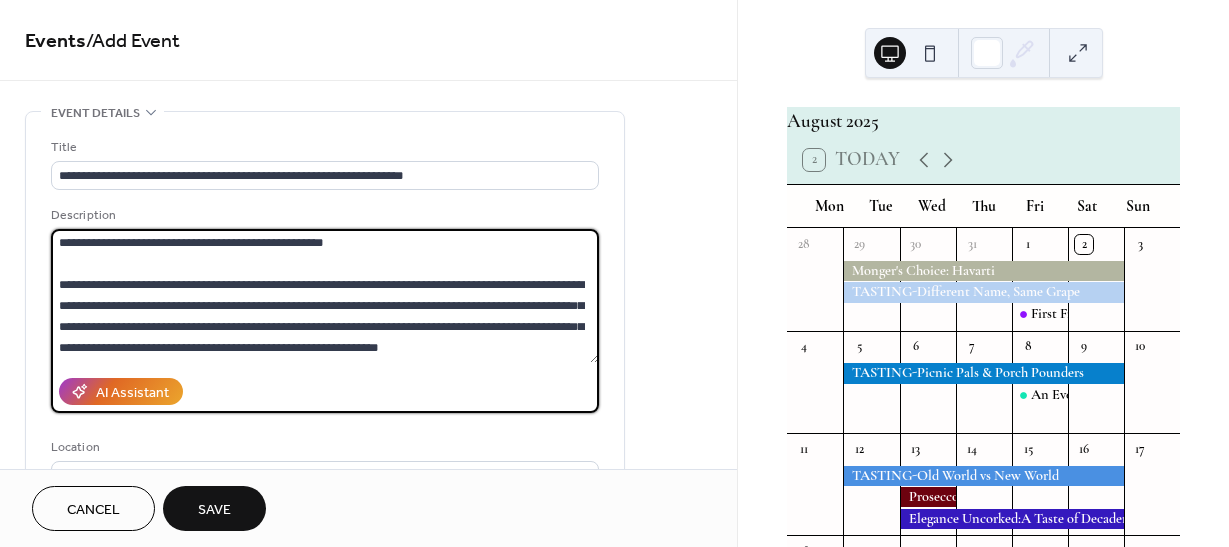 scroll, scrollTop: 0, scrollLeft: 0, axis: both 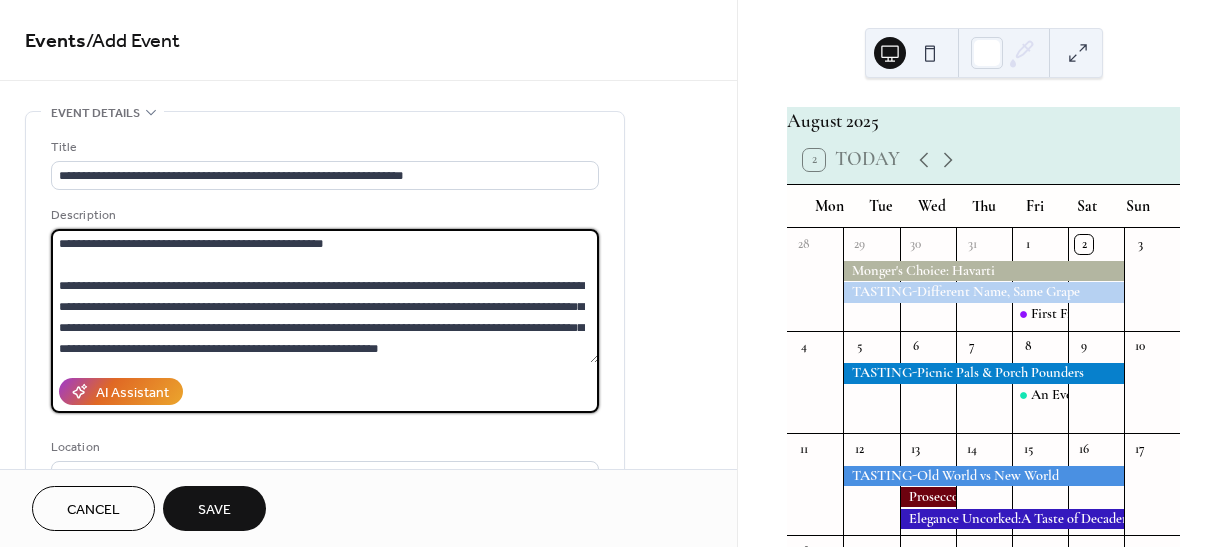 click on "**********" at bounding box center (325, 296) 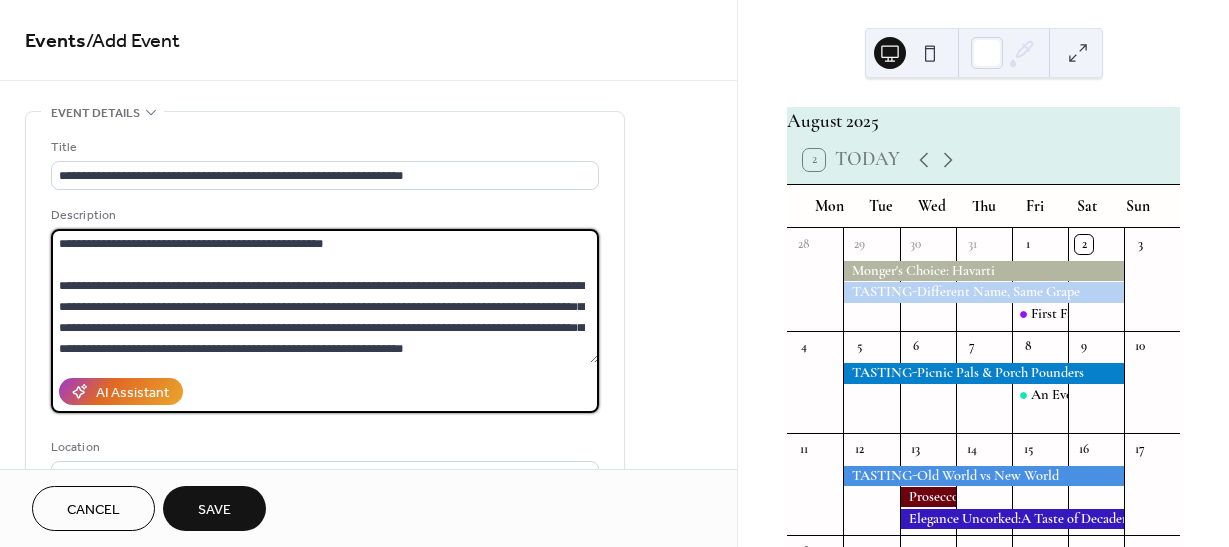 click on "**********" at bounding box center [325, 296] 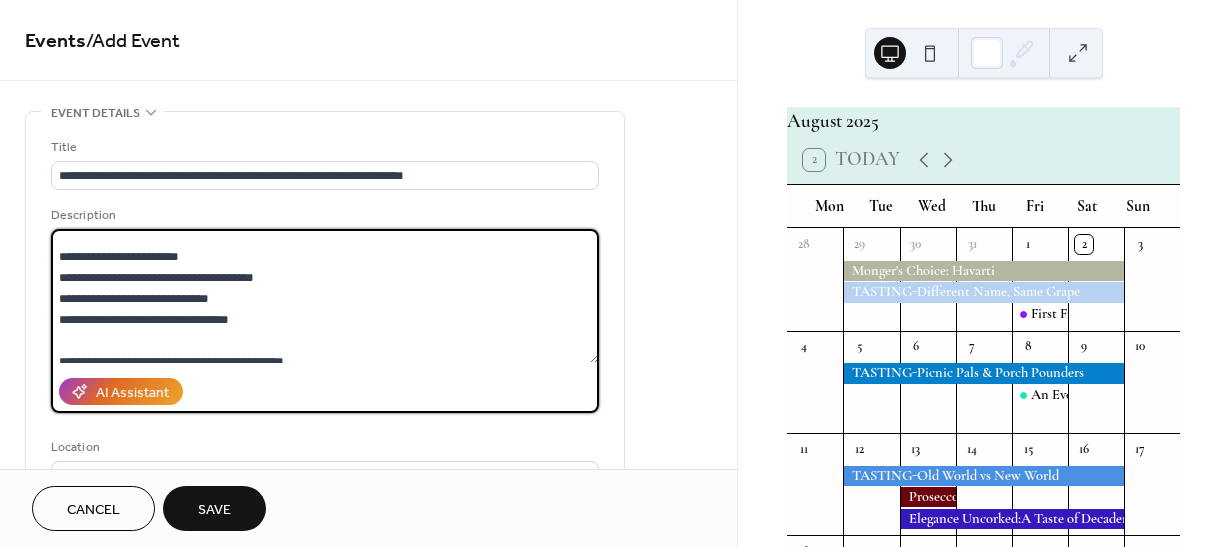 scroll, scrollTop: 210, scrollLeft: 0, axis: vertical 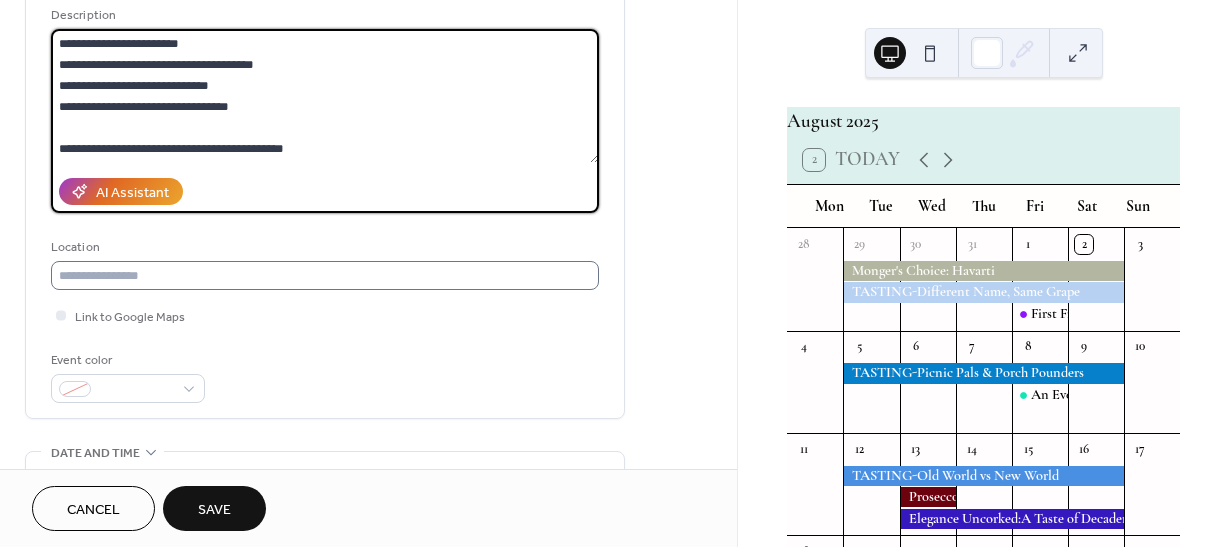 type on "**********" 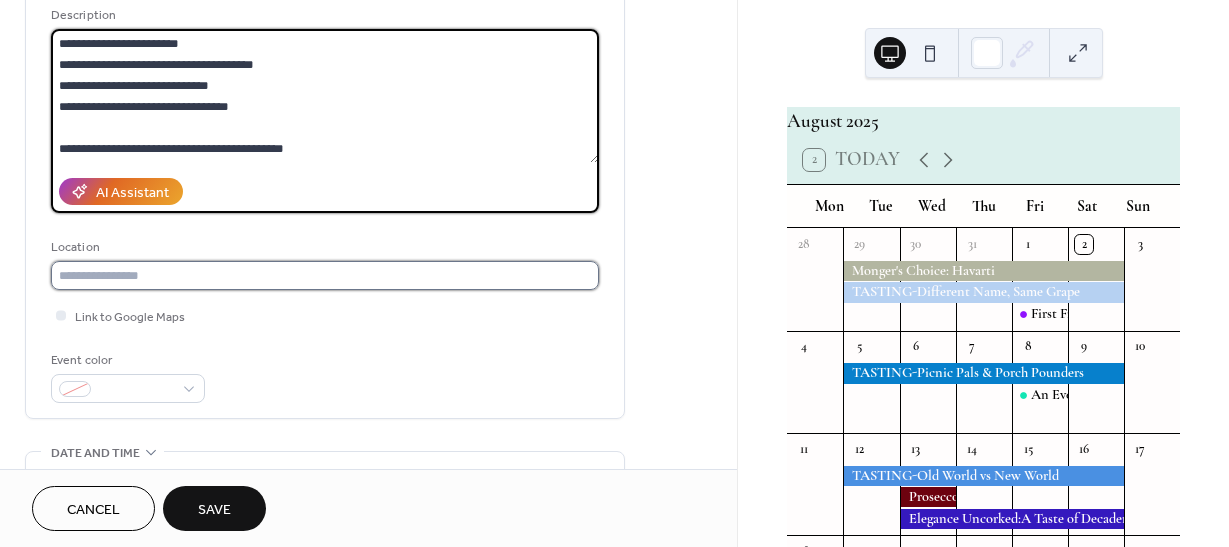 click at bounding box center [325, 275] 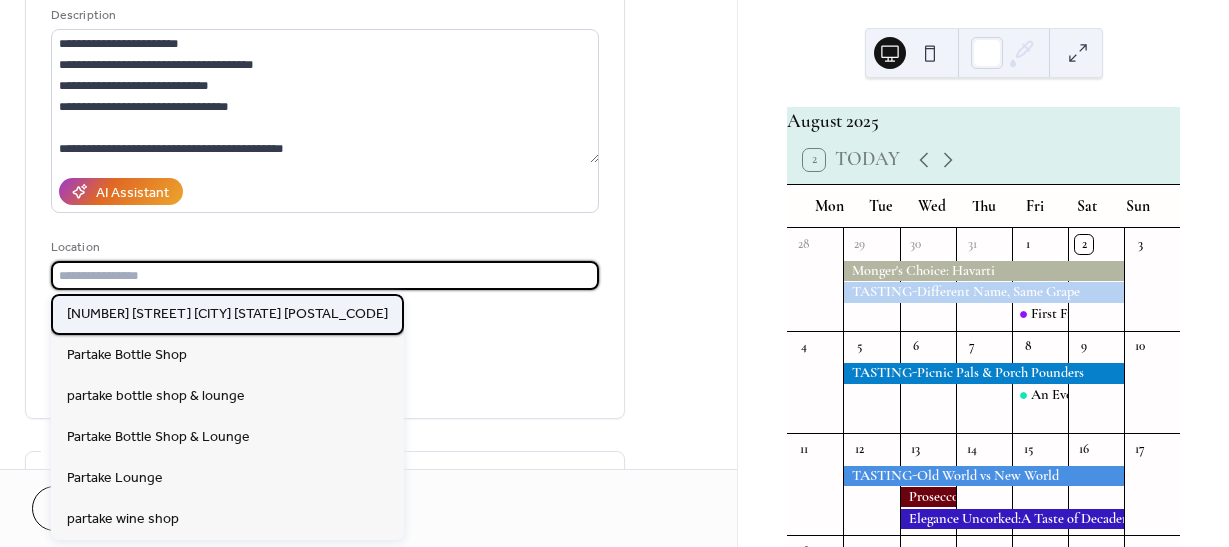 click on "[NUMBER] [STREET] [CITY] [STATE] [POSTAL_CODE]" at bounding box center (227, 314) 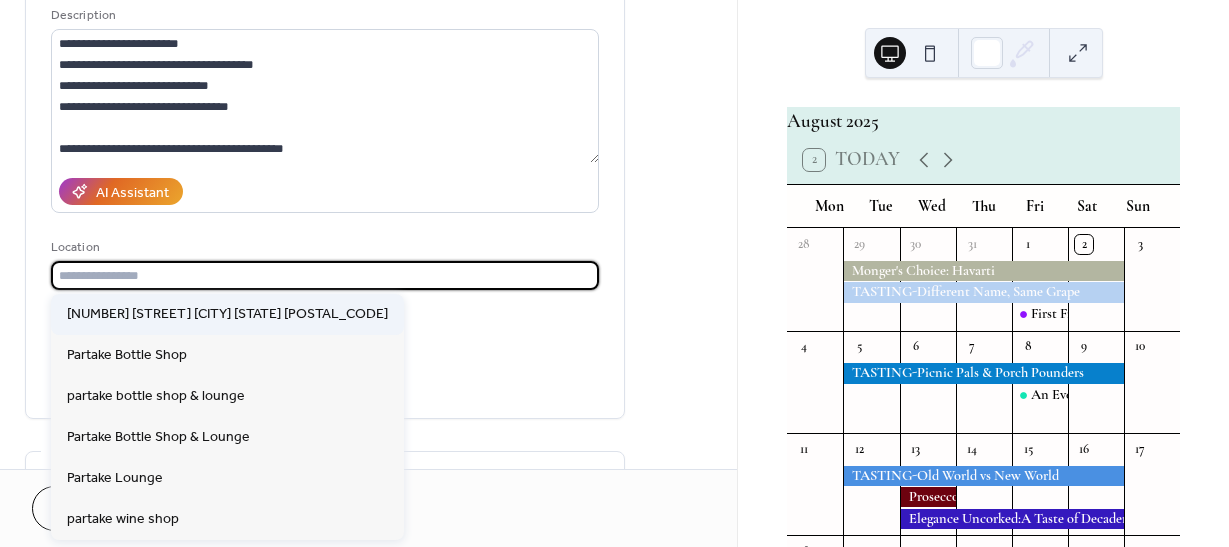 type on "**********" 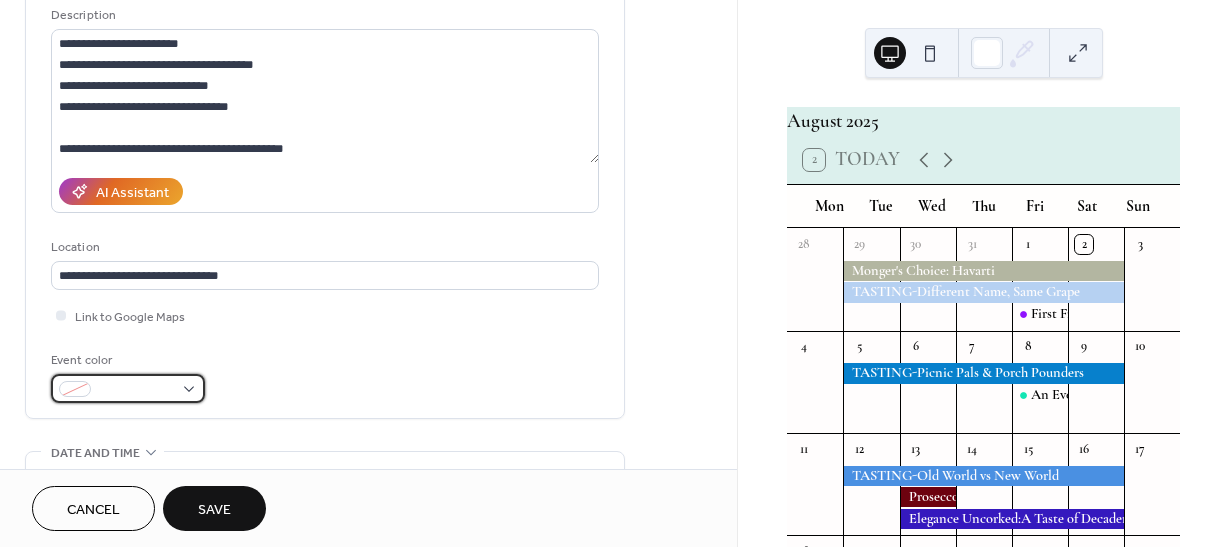 click at bounding box center [128, 388] 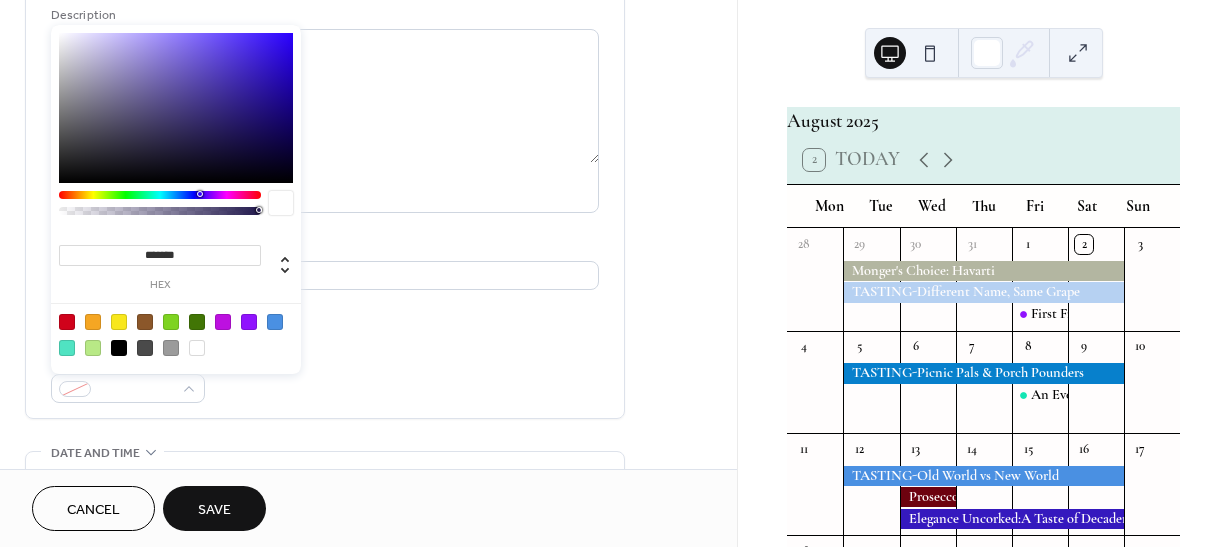 click at bounding box center [275, 322] 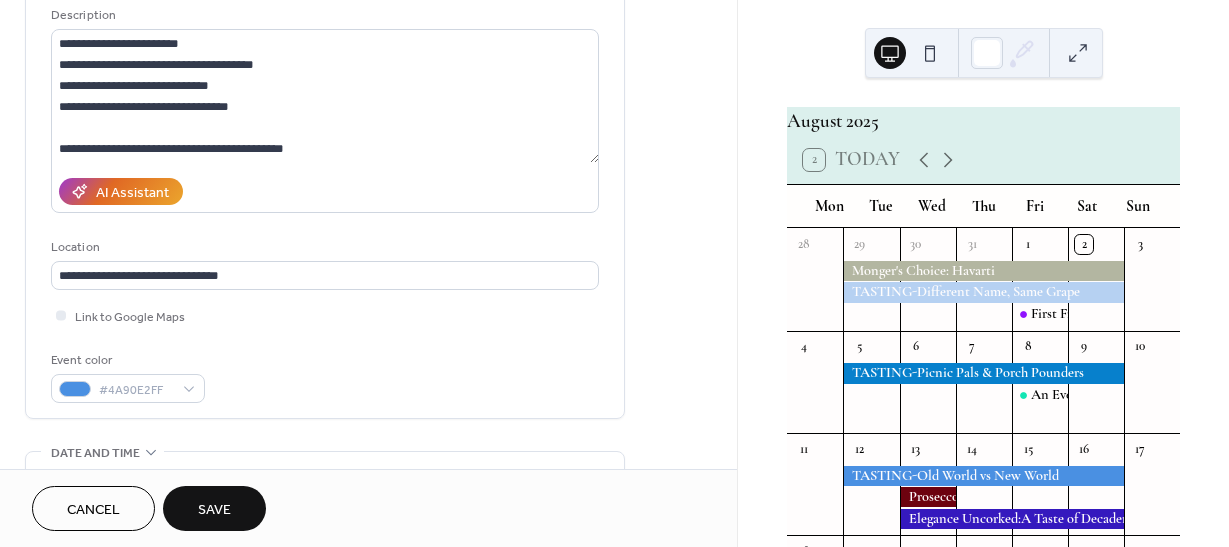 click on "Link to Google Maps" at bounding box center (325, 315) 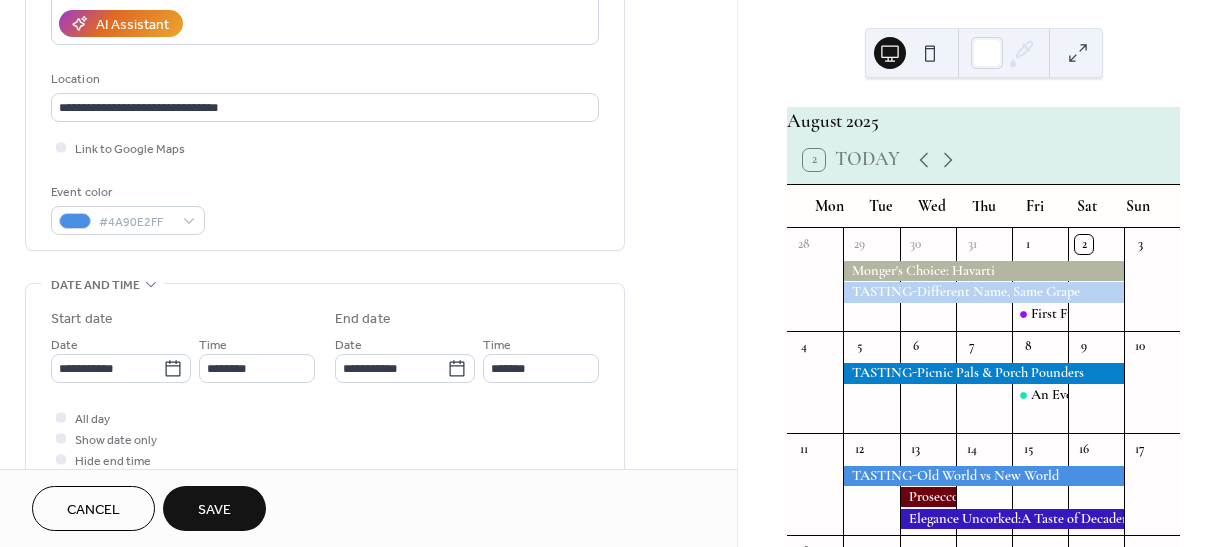 scroll, scrollTop: 500, scrollLeft: 0, axis: vertical 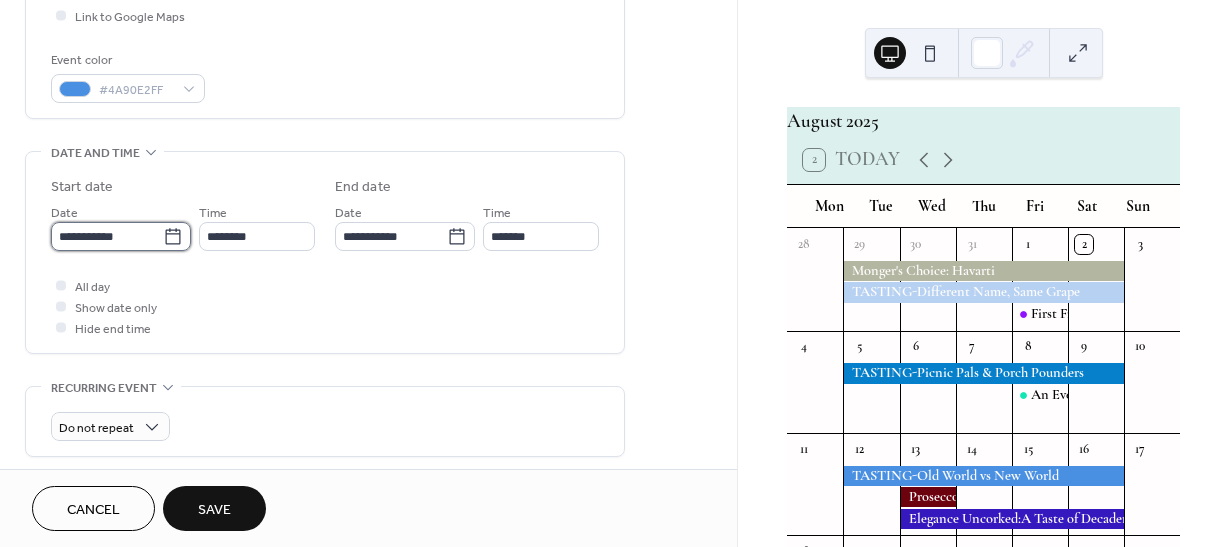 click on "**********" at bounding box center [107, 236] 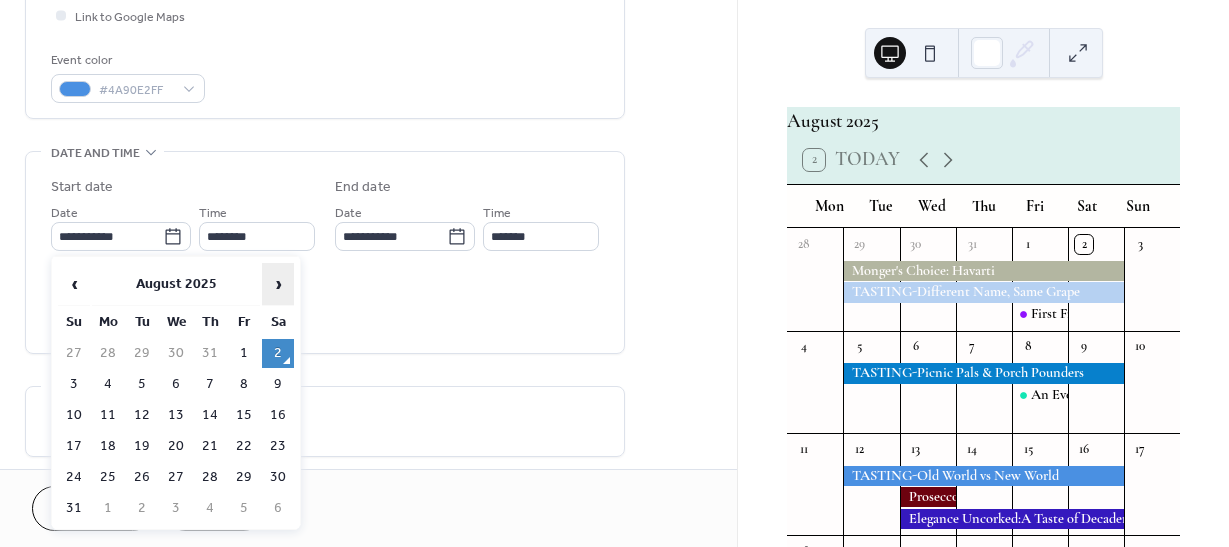 click on "›" at bounding box center (278, 284) 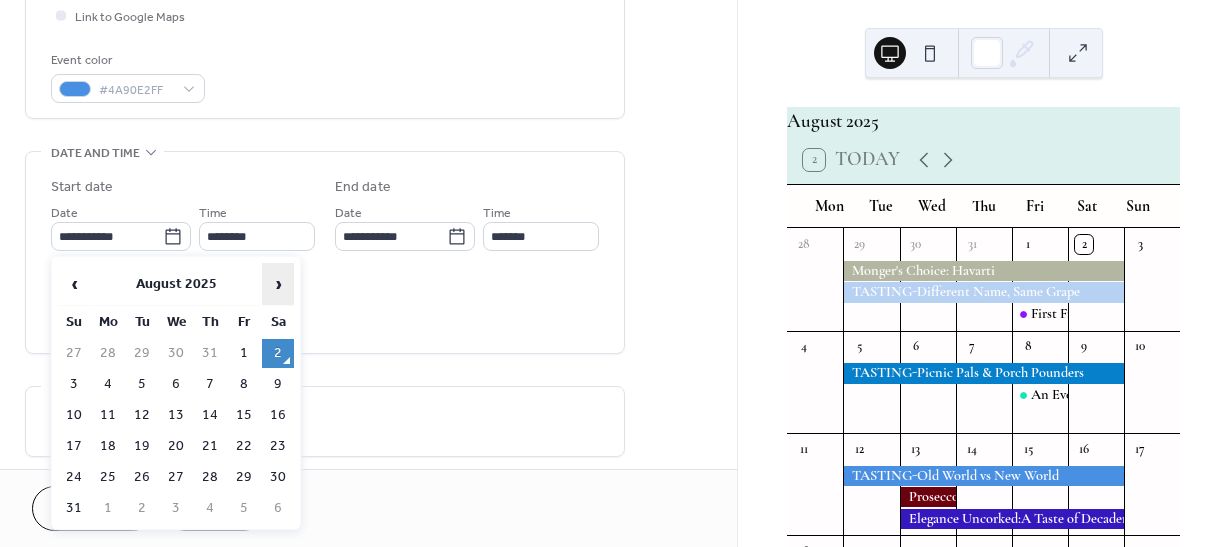 click on "›" at bounding box center [278, 284] 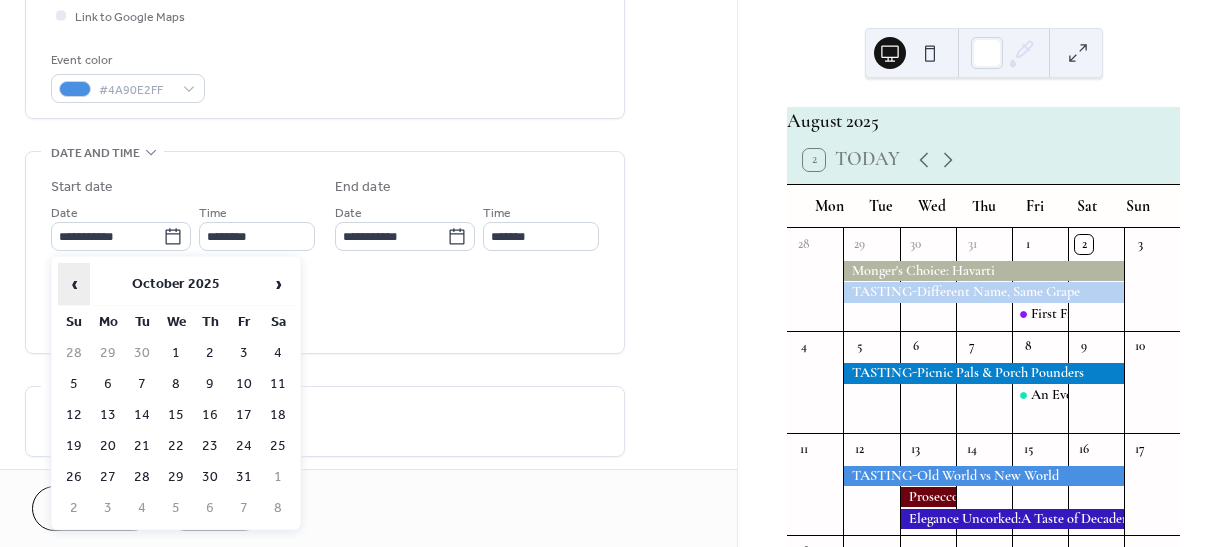 click on "‹" at bounding box center [74, 284] 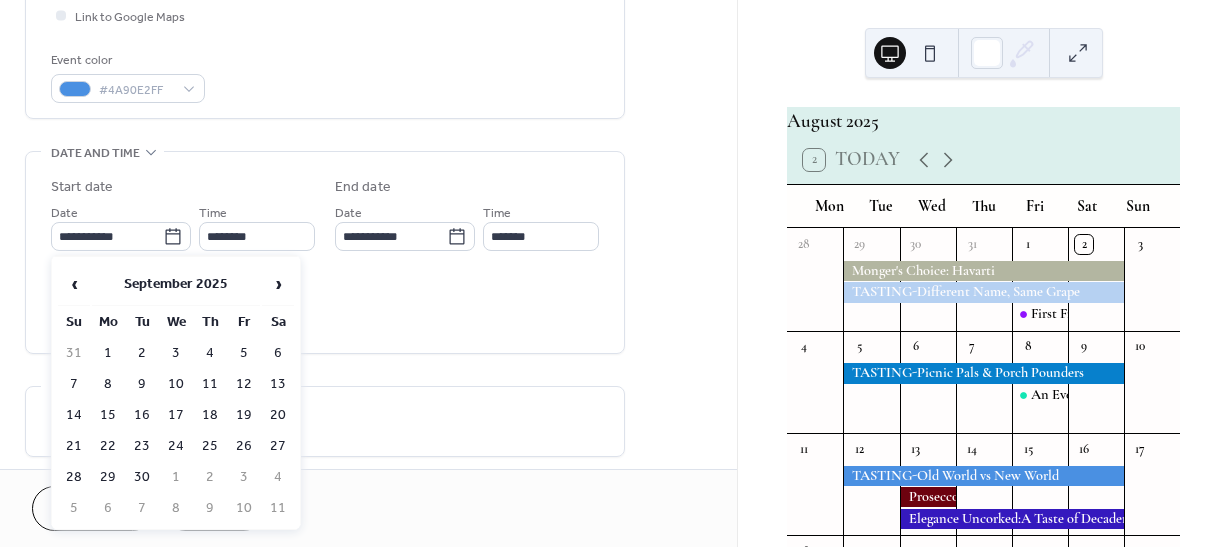 click on "26" at bounding box center [244, 446] 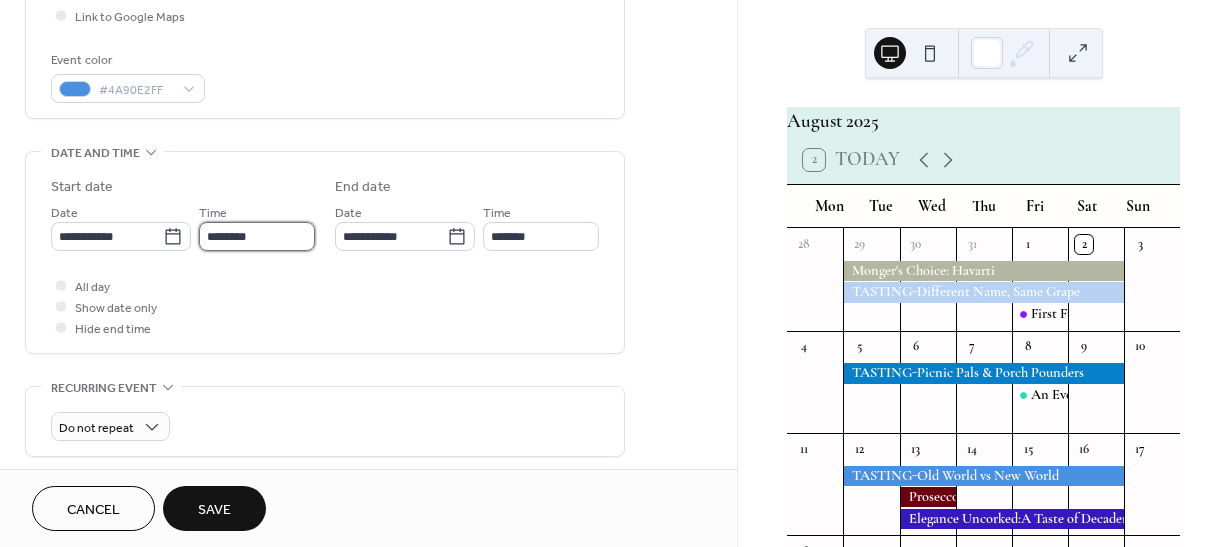 click on "********" at bounding box center (257, 236) 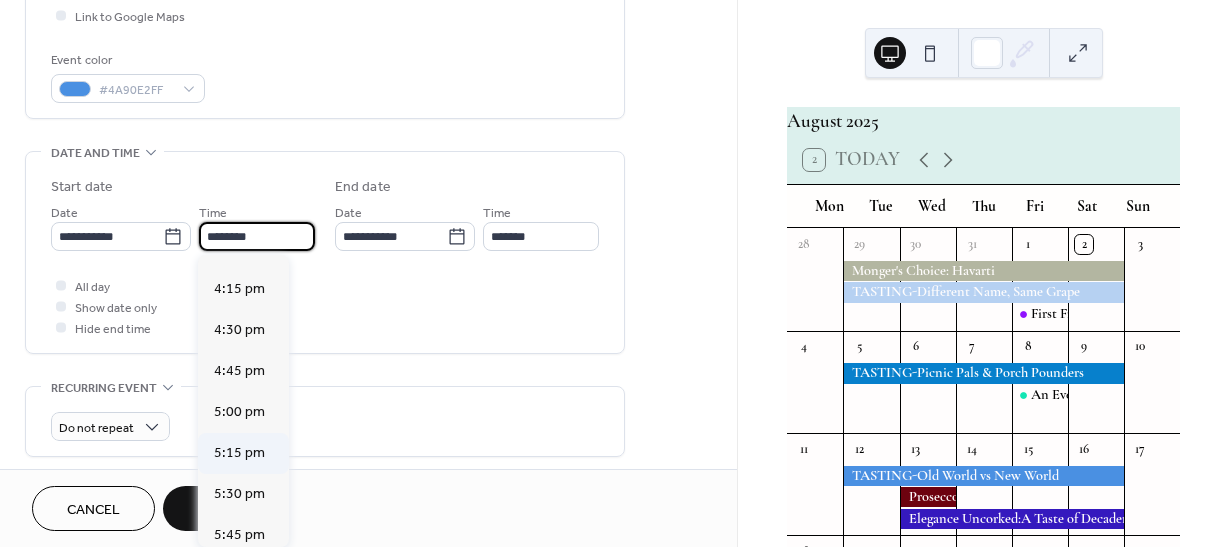 scroll, scrollTop: 2668, scrollLeft: 0, axis: vertical 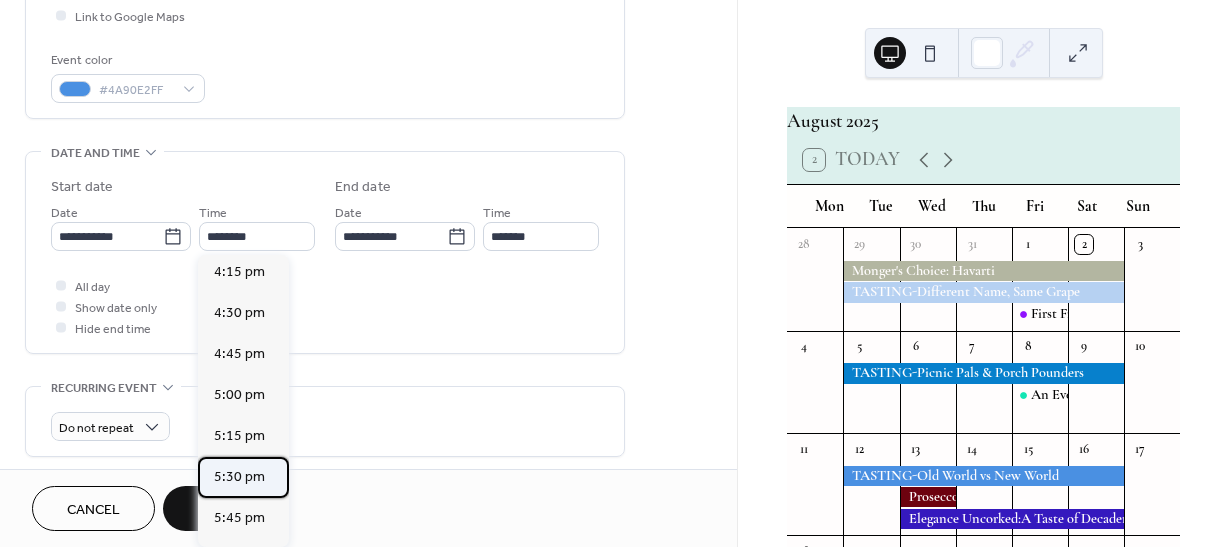 click on "5:30 pm" at bounding box center [239, 477] 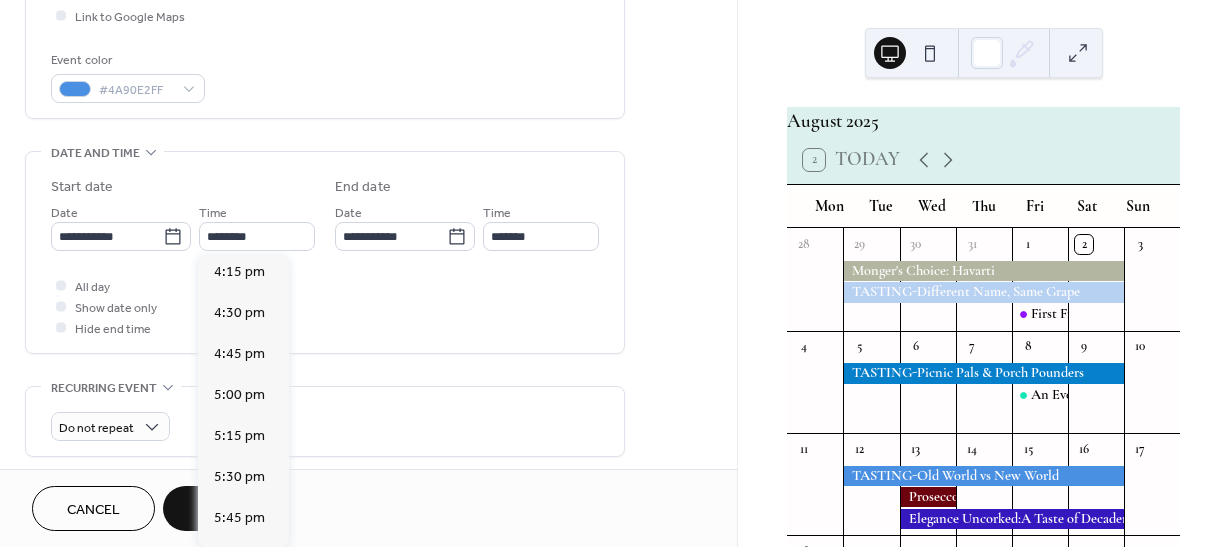 type on "*******" 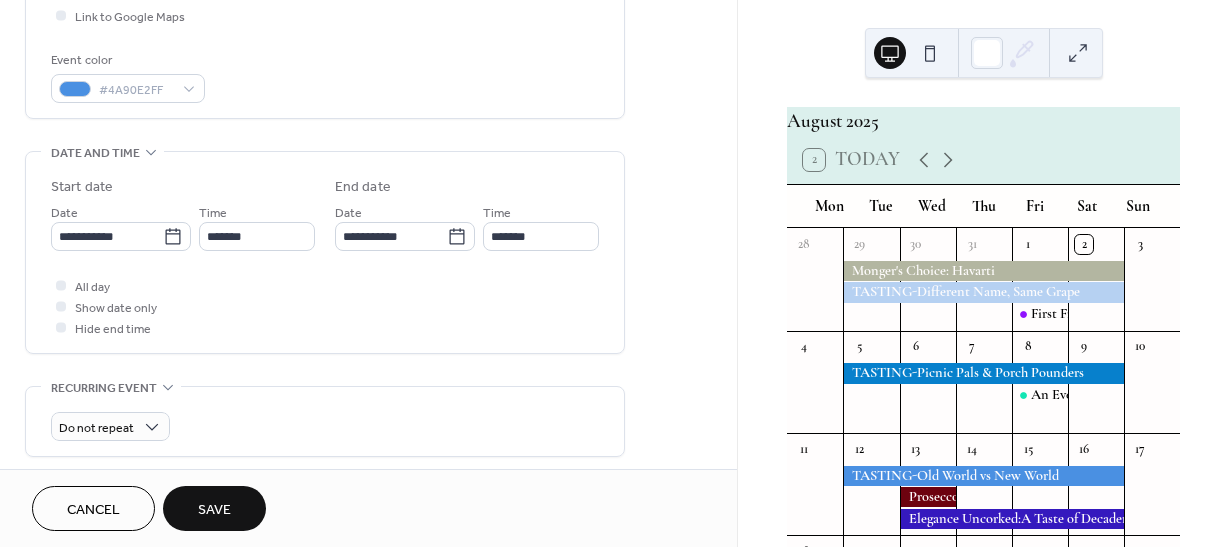 click on "Time" at bounding box center [497, 213] 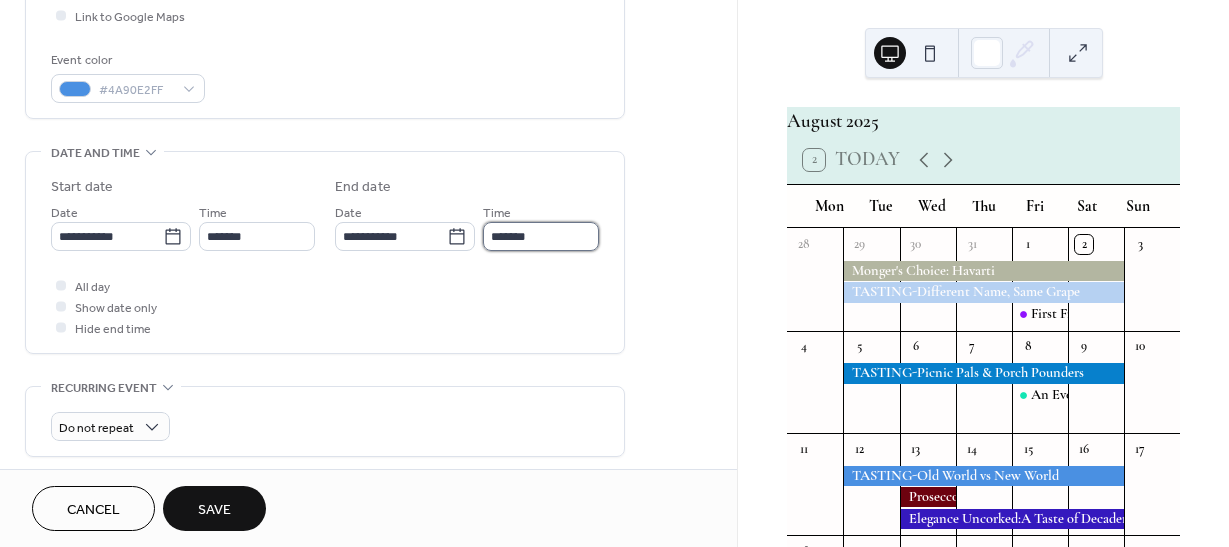 click on "*******" at bounding box center (541, 236) 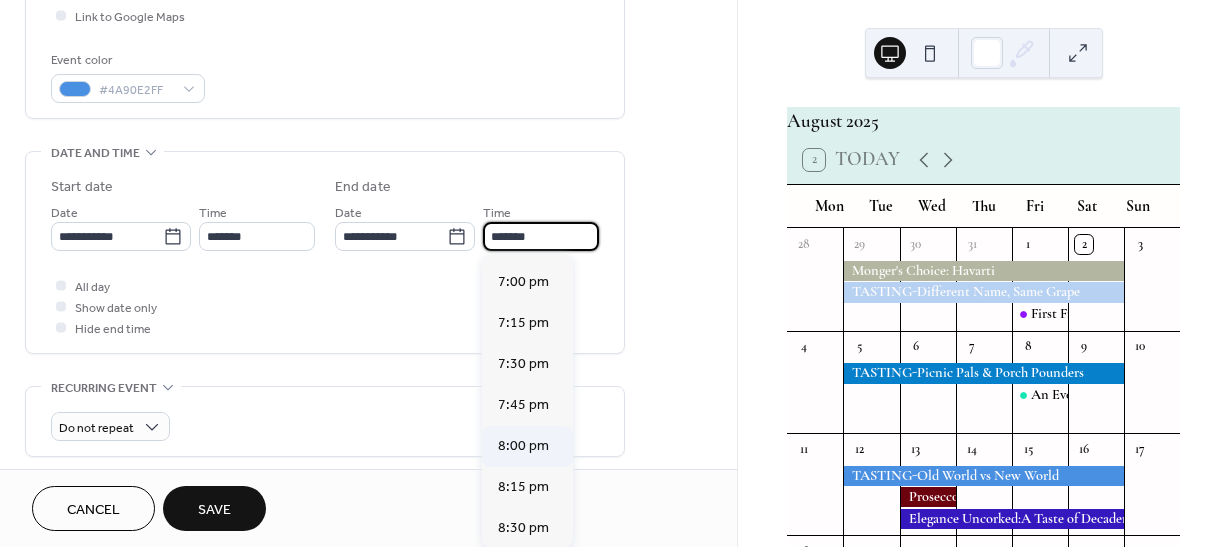 scroll, scrollTop: 200, scrollLeft: 0, axis: vertical 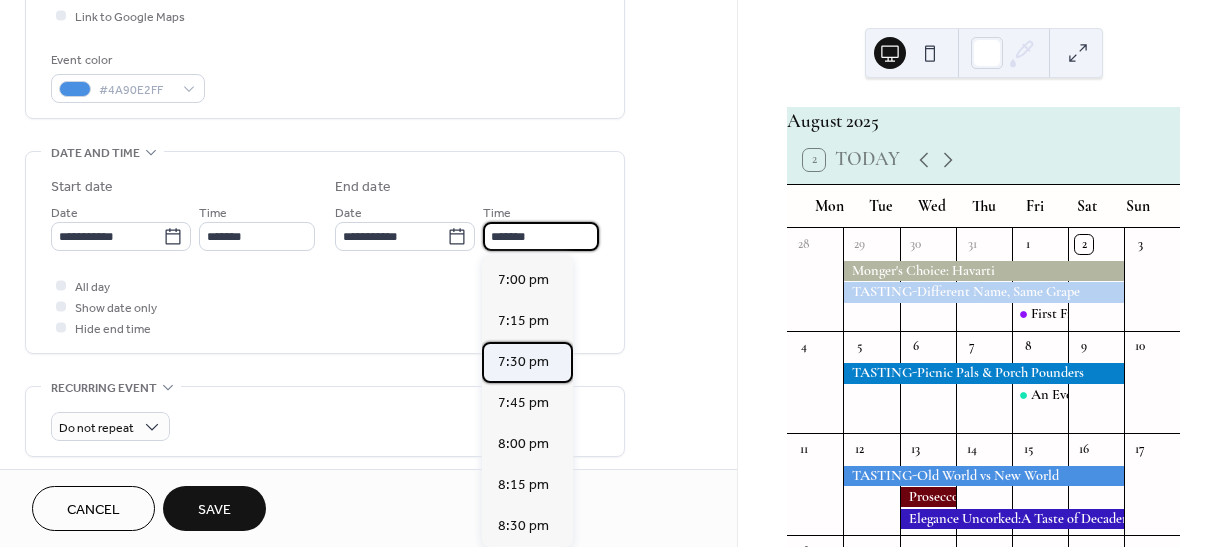 click on "7:30 pm" at bounding box center [523, 362] 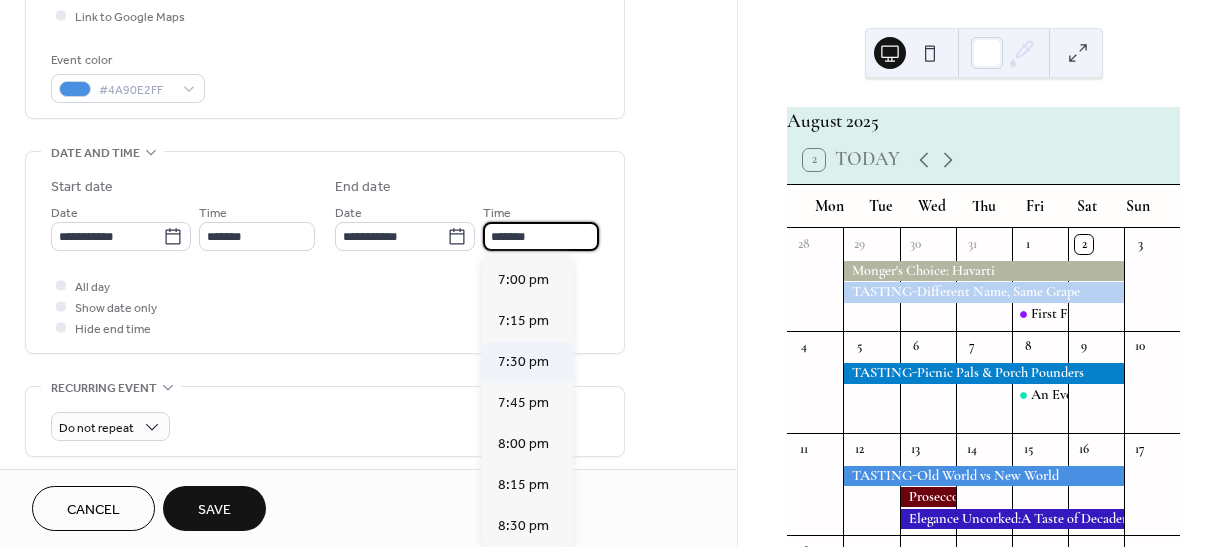 type on "*******" 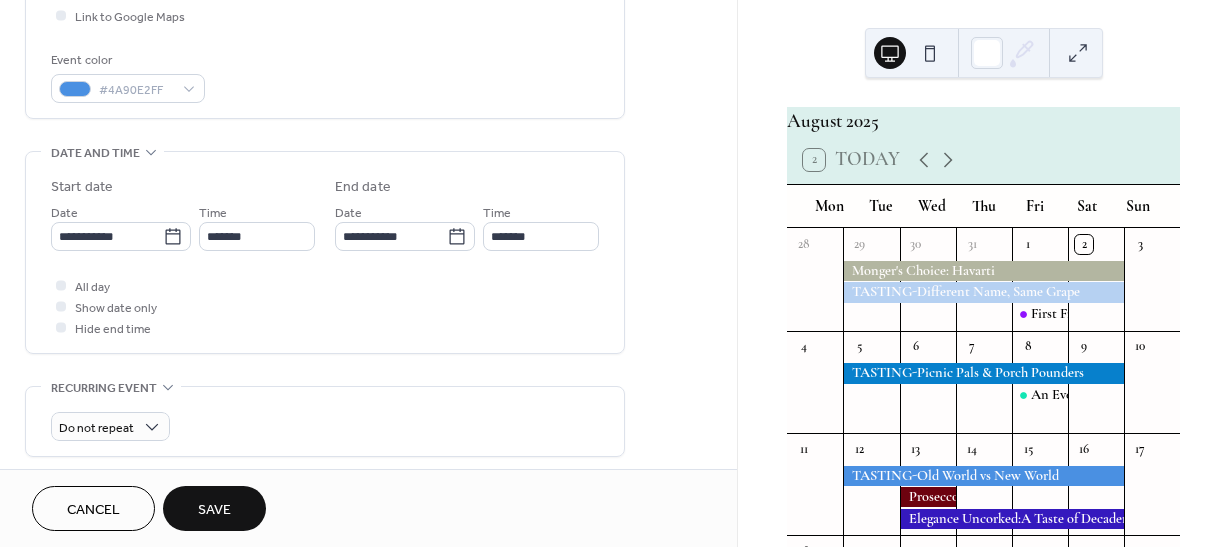 click on "All day Show date only Hide end time" at bounding box center (325, 306) 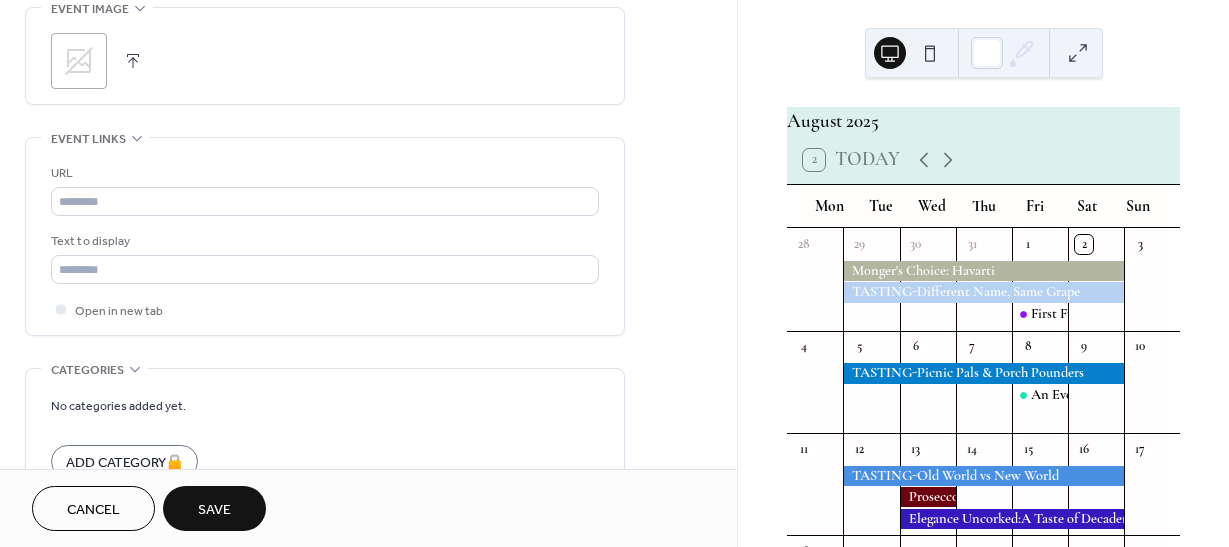 scroll, scrollTop: 1000, scrollLeft: 0, axis: vertical 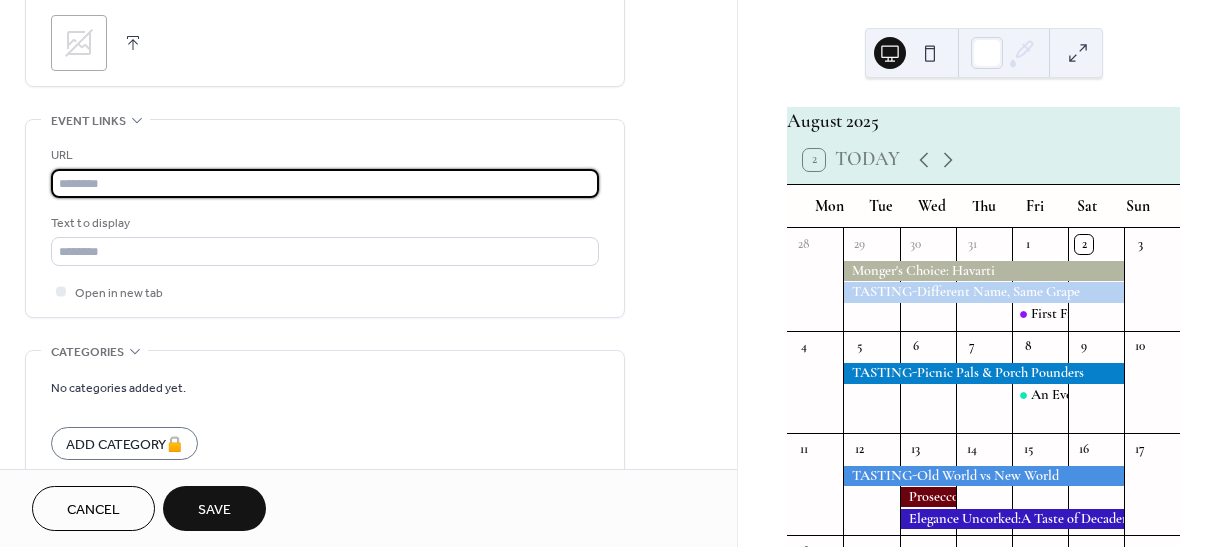 click at bounding box center [325, 183] 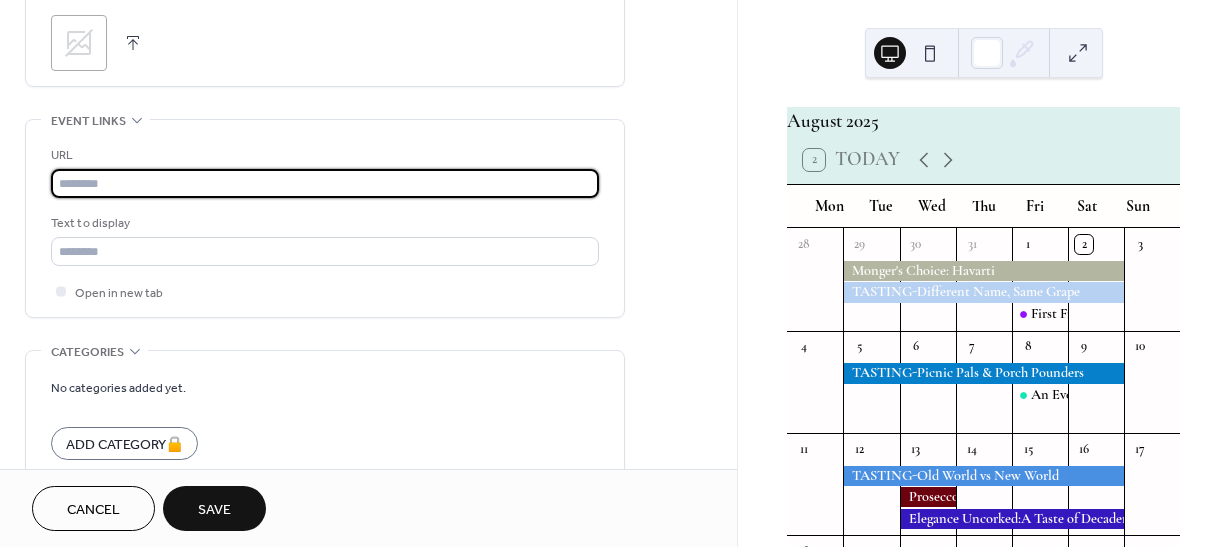 paste on "**********" 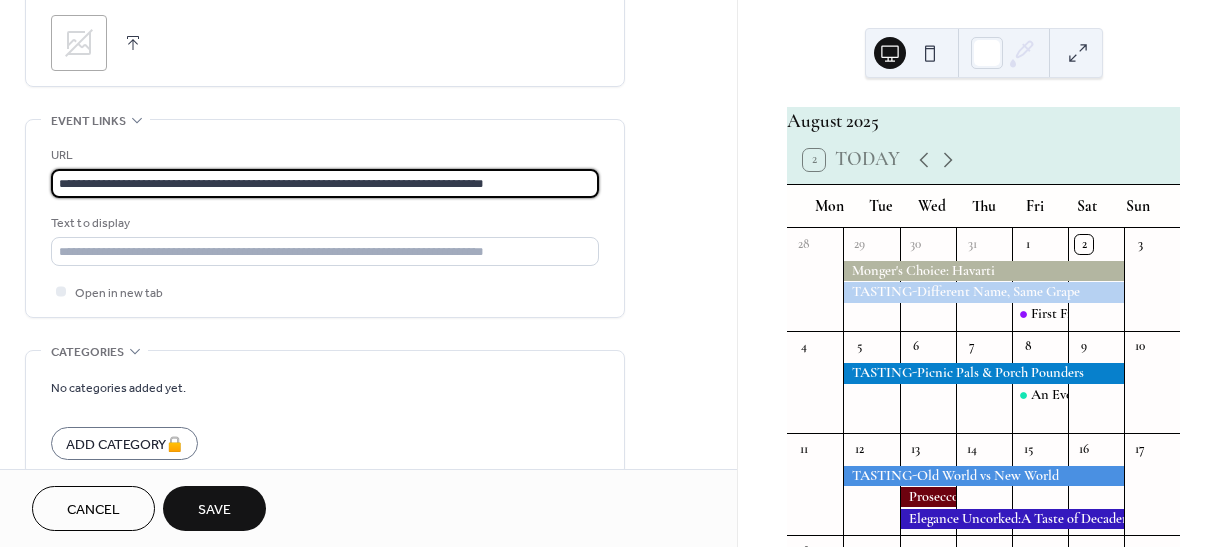 type on "**********" 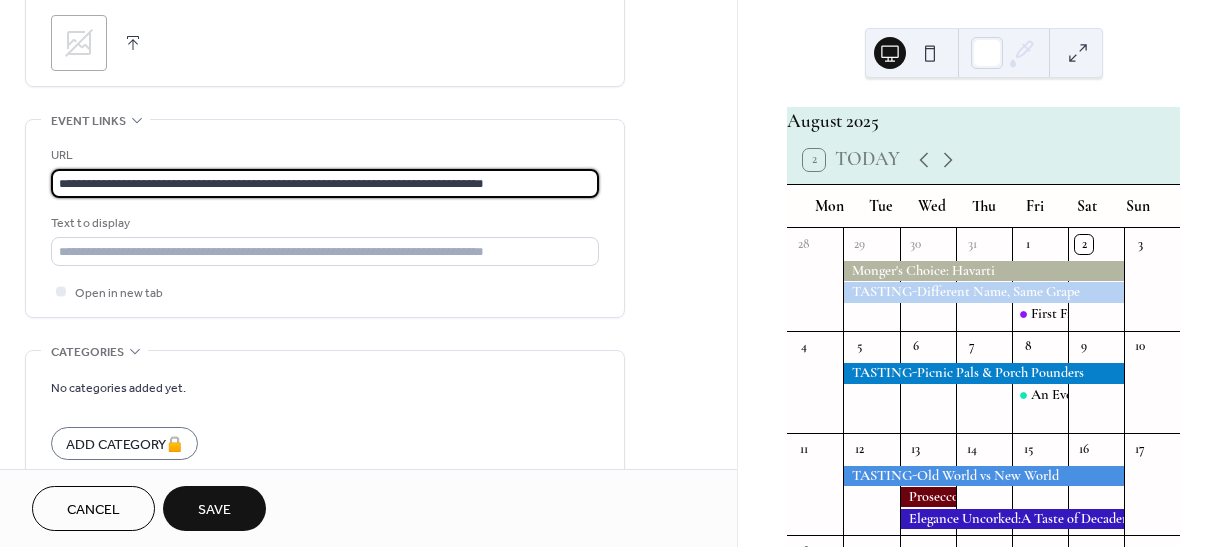 click on "**********" at bounding box center [325, 218] 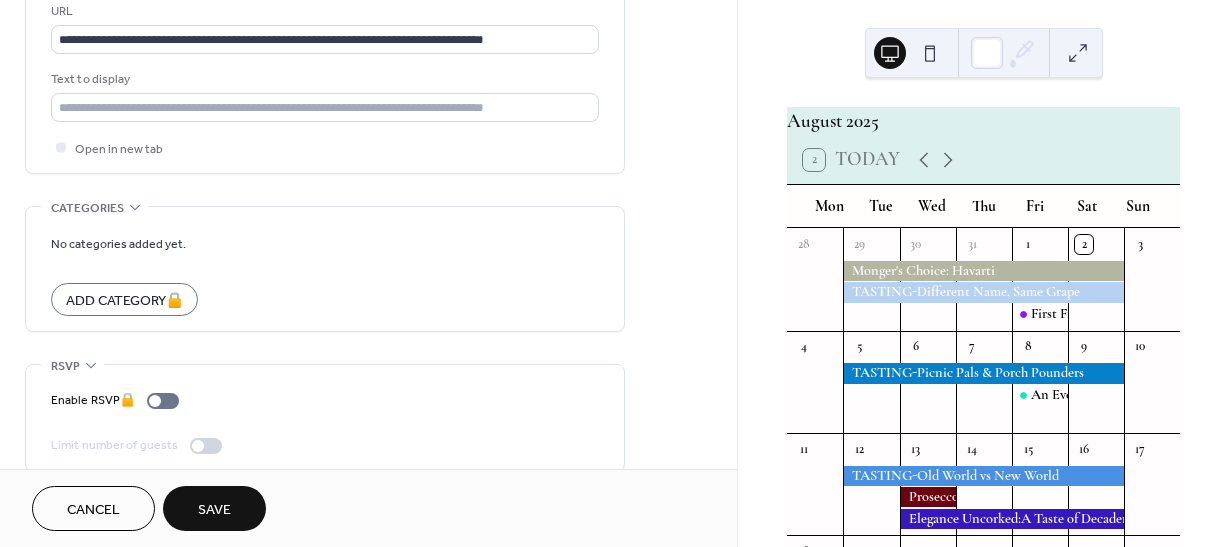 scroll, scrollTop: 1167, scrollLeft: 0, axis: vertical 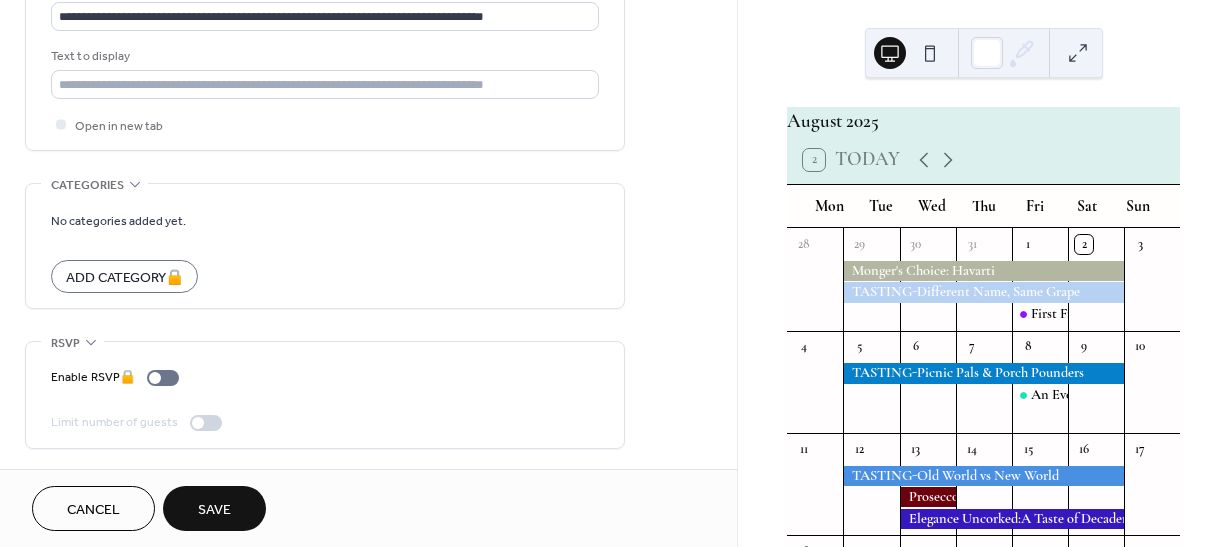 click on "Save" at bounding box center (214, 510) 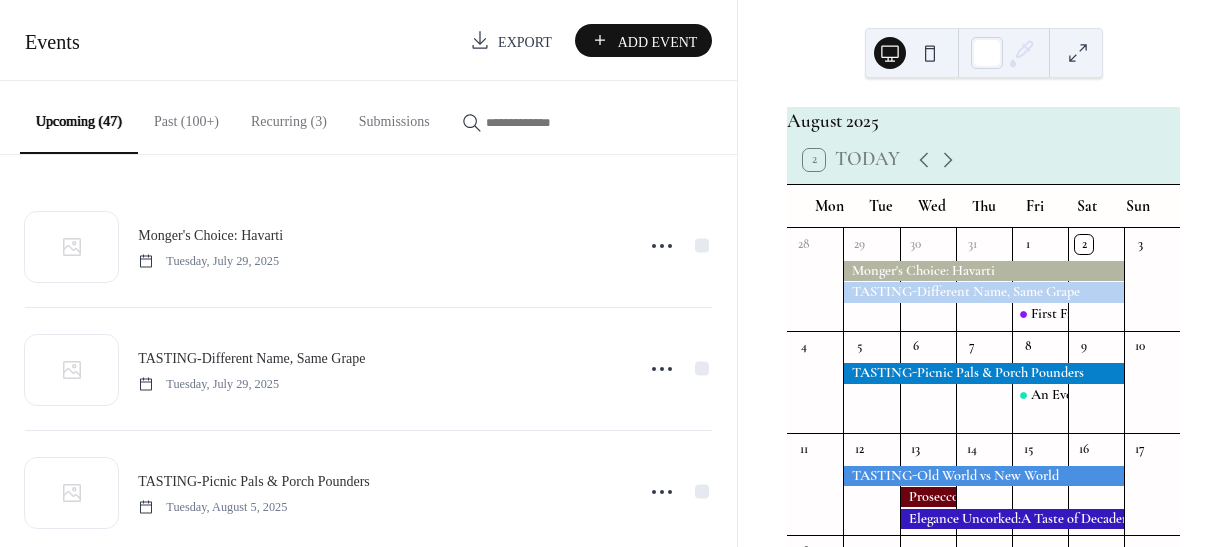 scroll, scrollTop: 0, scrollLeft: 0, axis: both 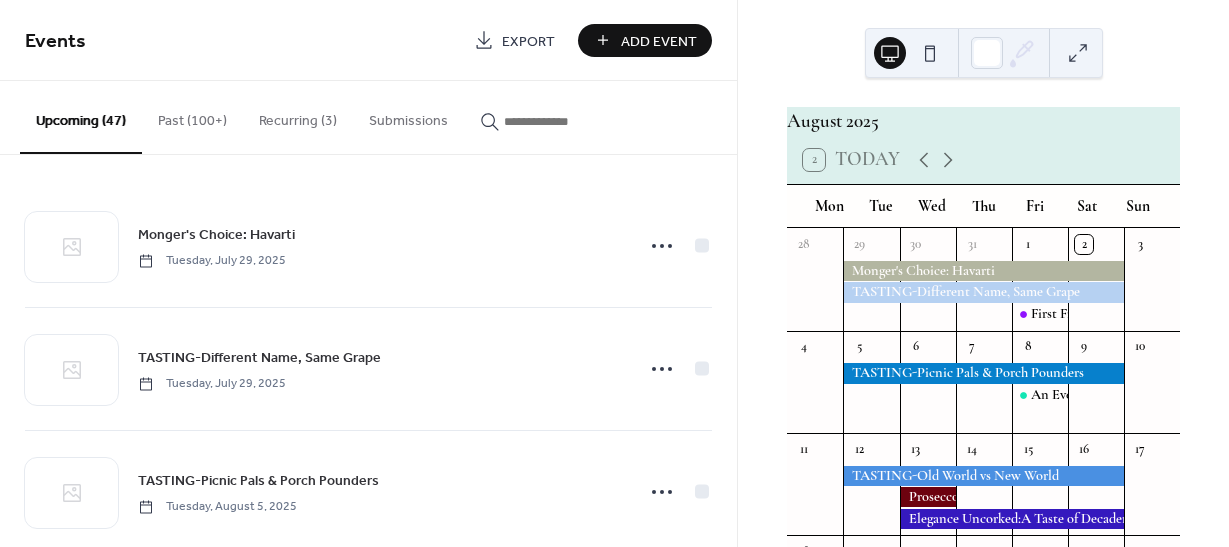 click at bounding box center (552, 116) 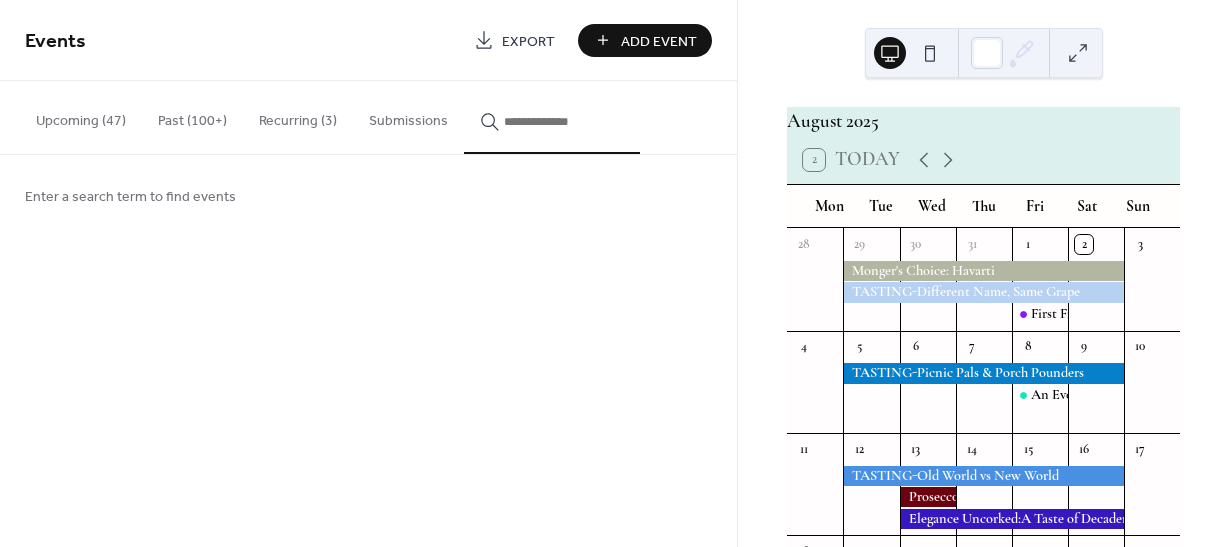 type 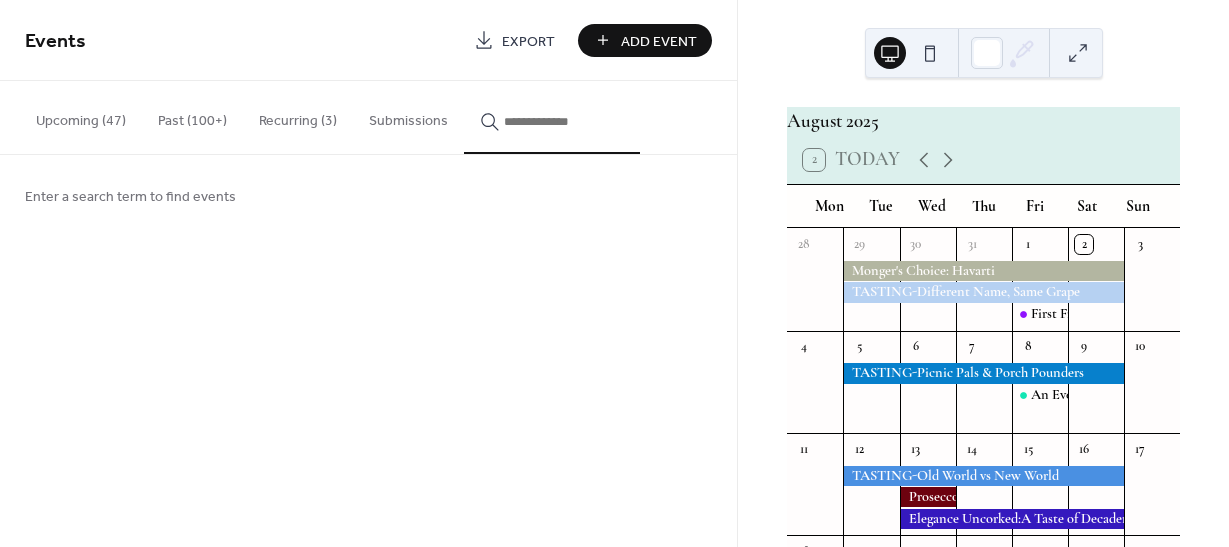 click at bounding box center [564, 121] 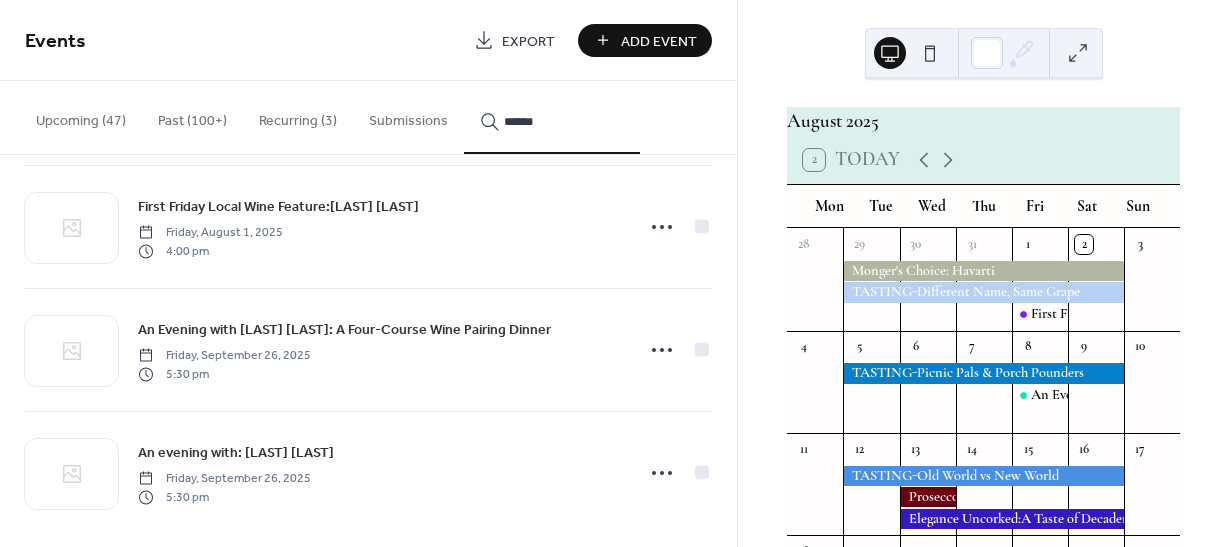 scroll, scrollTop: 159, scrollLeft: 0, axis: vertical 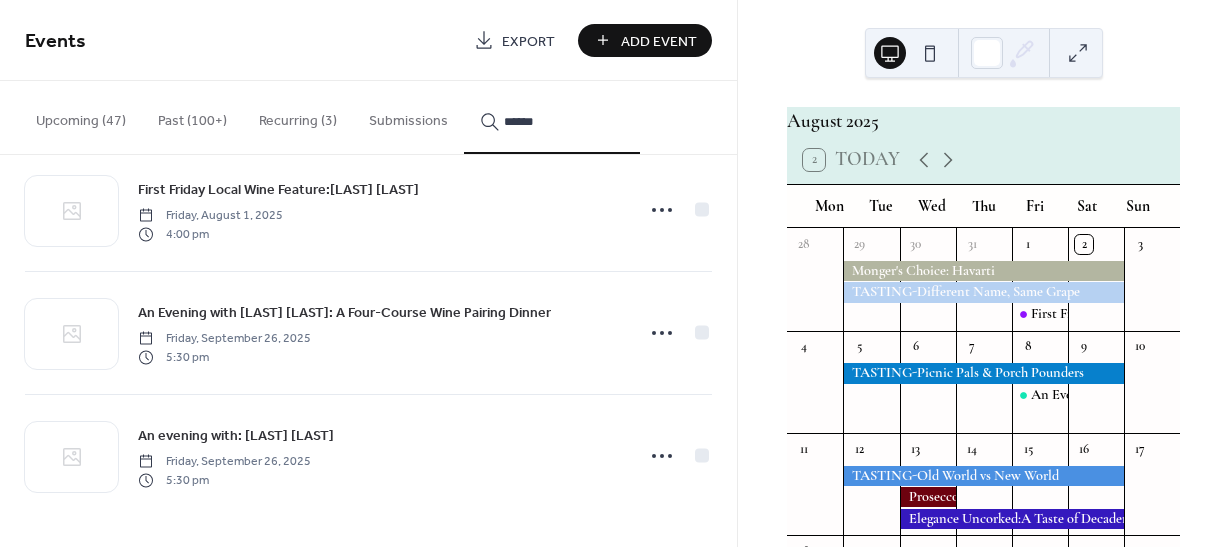 type on "******" 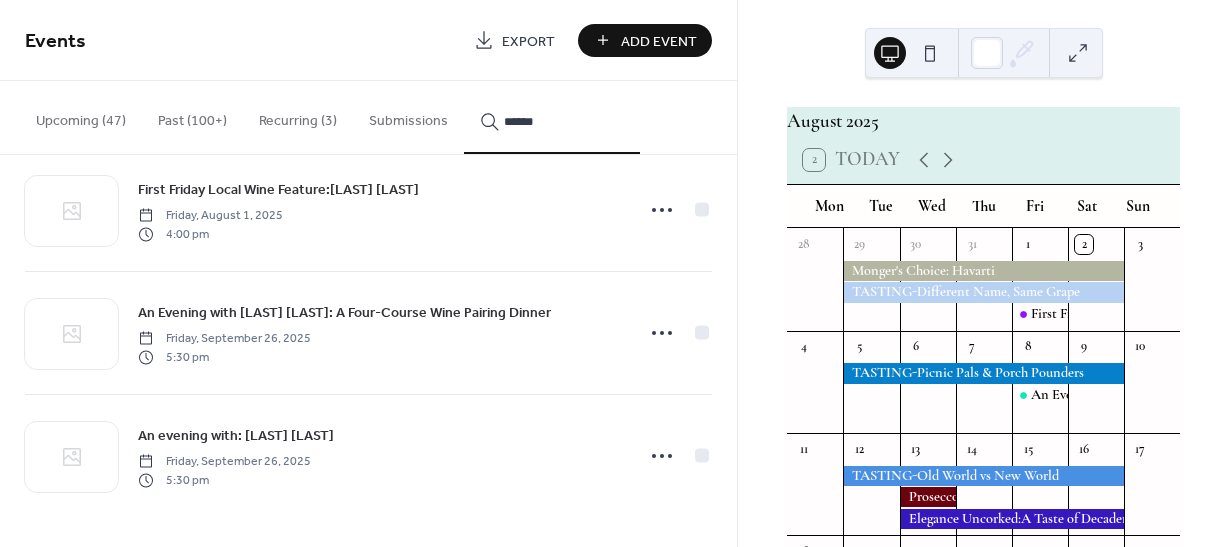 click 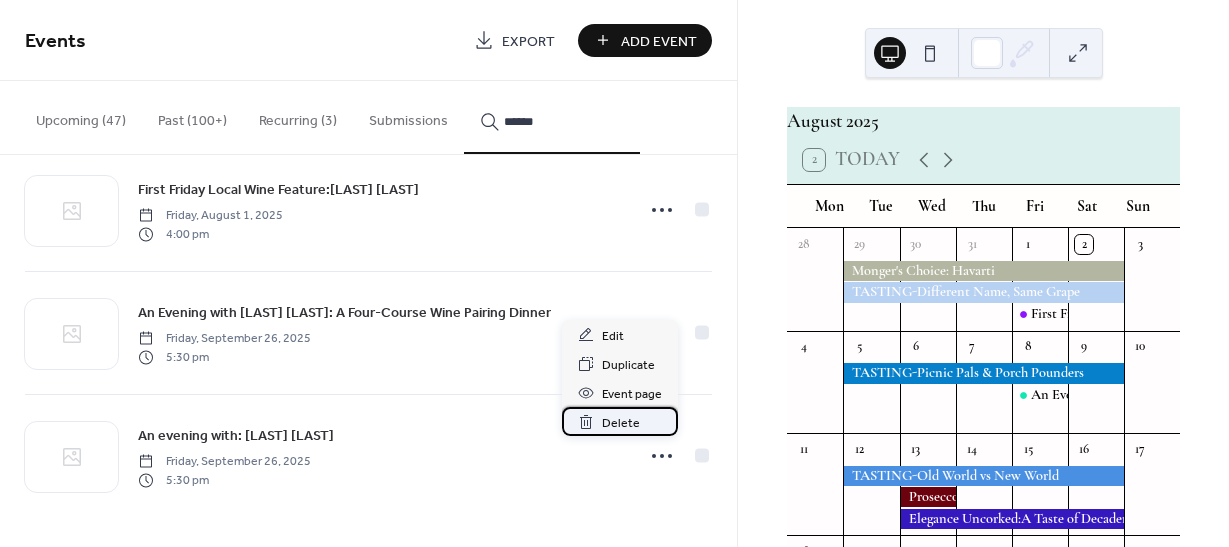 click on "Delete" at bounding box center (620, 421) 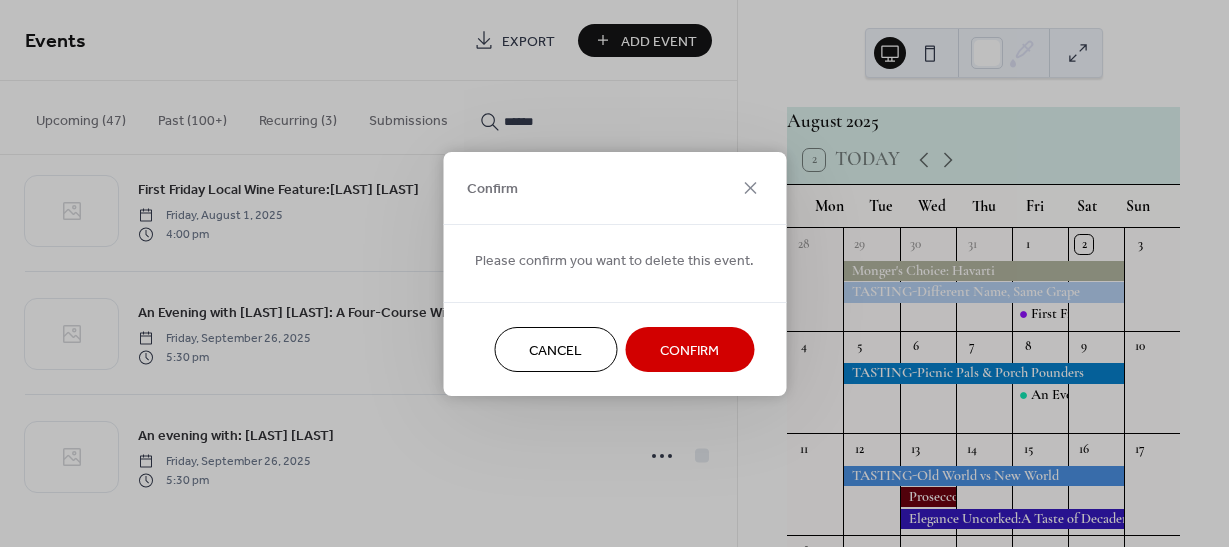 click on "Confirm" at bounding box center (689, 349) 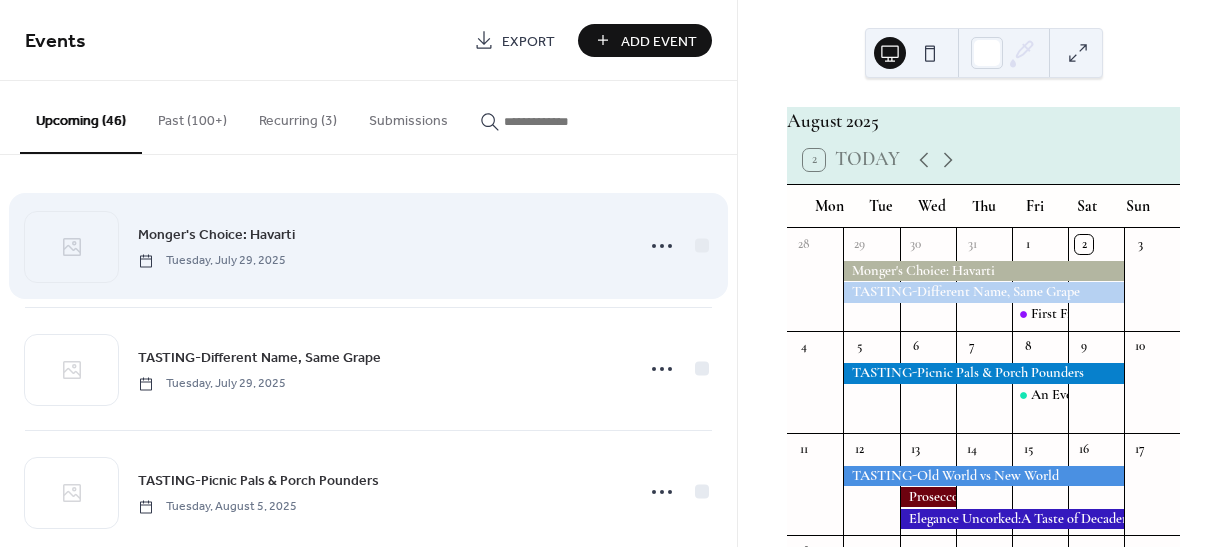 scroll, scrollTop: 0, scrollLeft: 0, axis: both 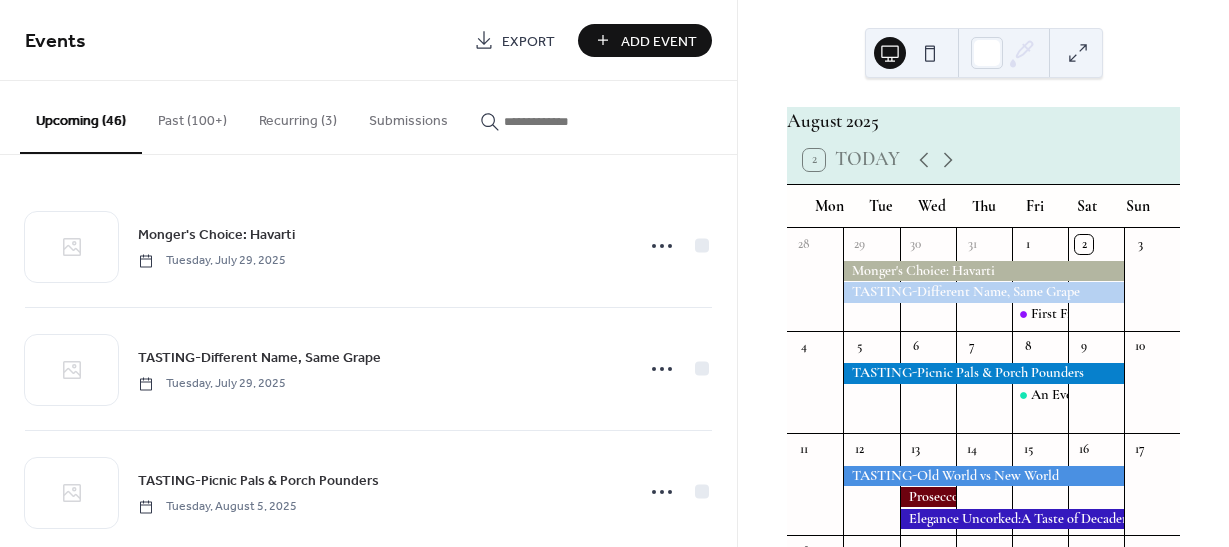 click at bounding box center (564, 121) 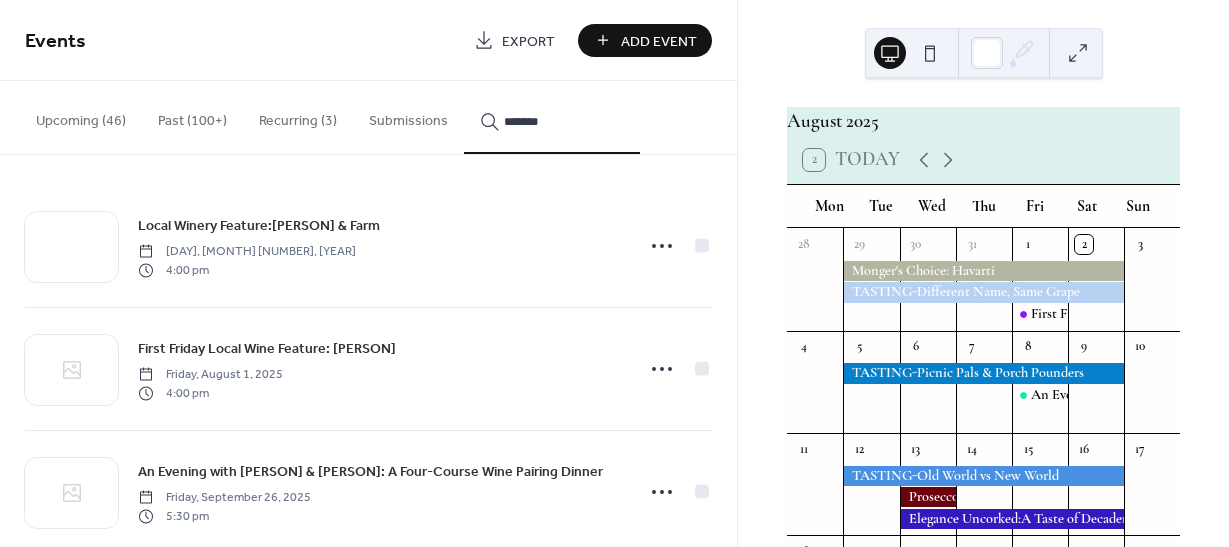 type on "*******" 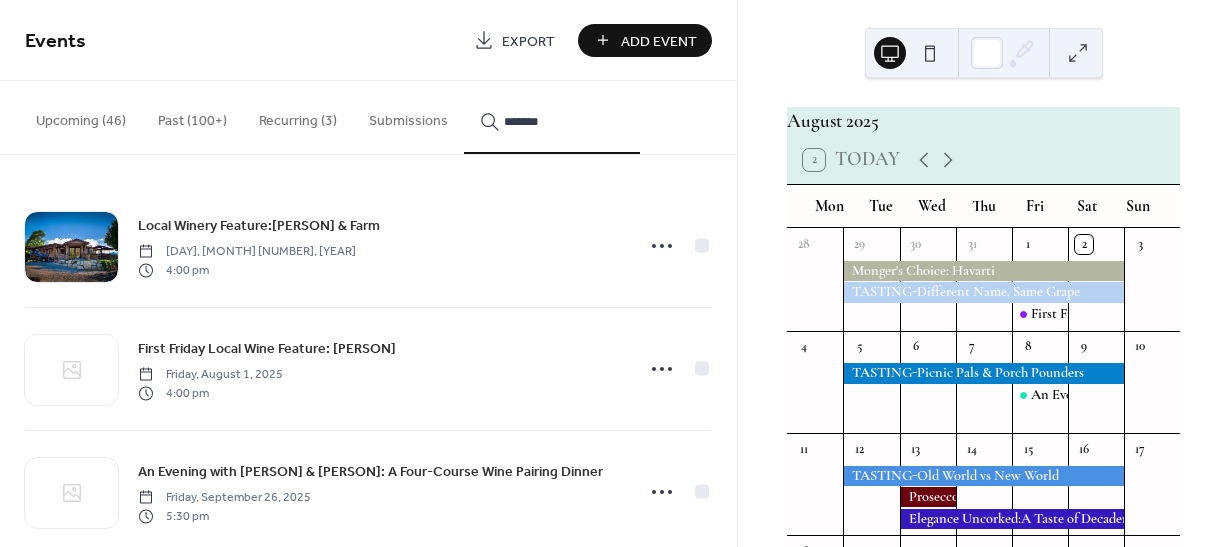click on "An Evening with [LAST] [LAST]: A Four-Course Wine Pairing Dinner" at bounding box center (370, 472) 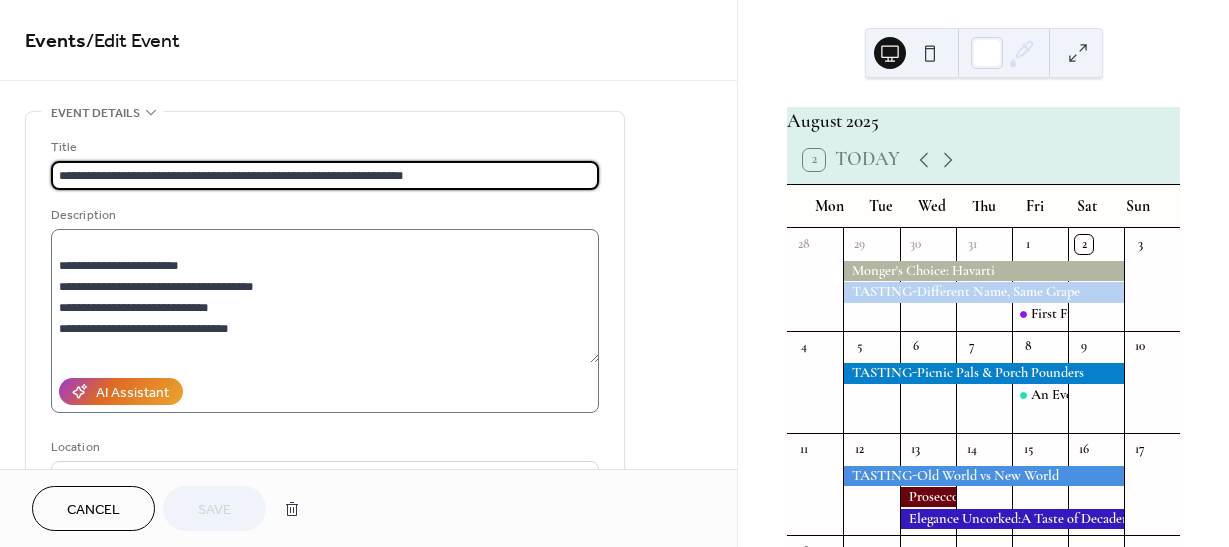 scroll, scrollTop: 210, scrollLeft: 0, axis: vertical 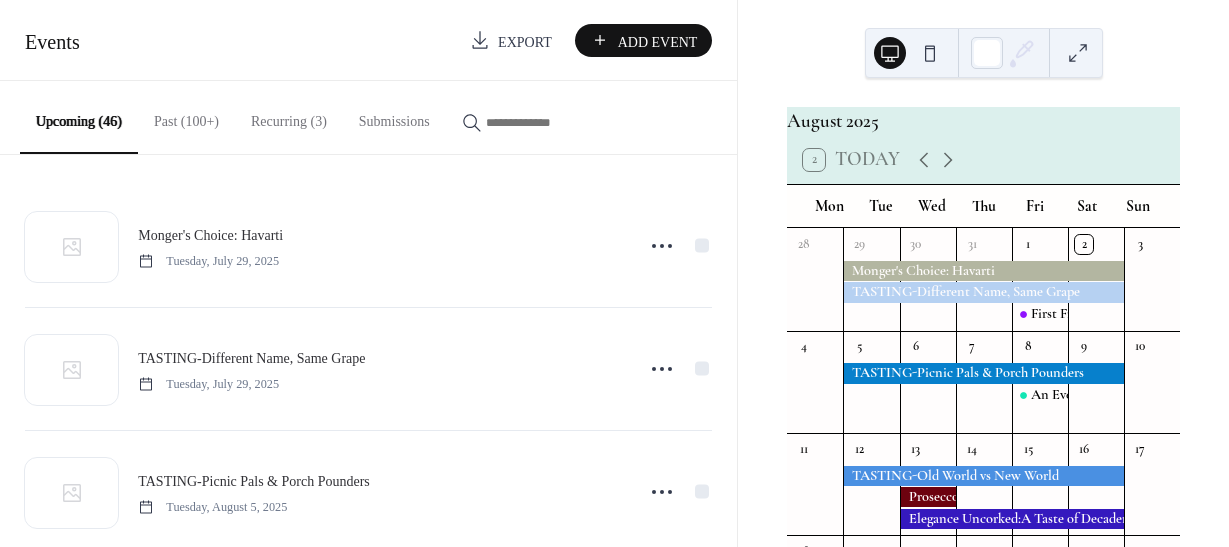 click on "Recurring (3)" at bounding box center (289, 116) 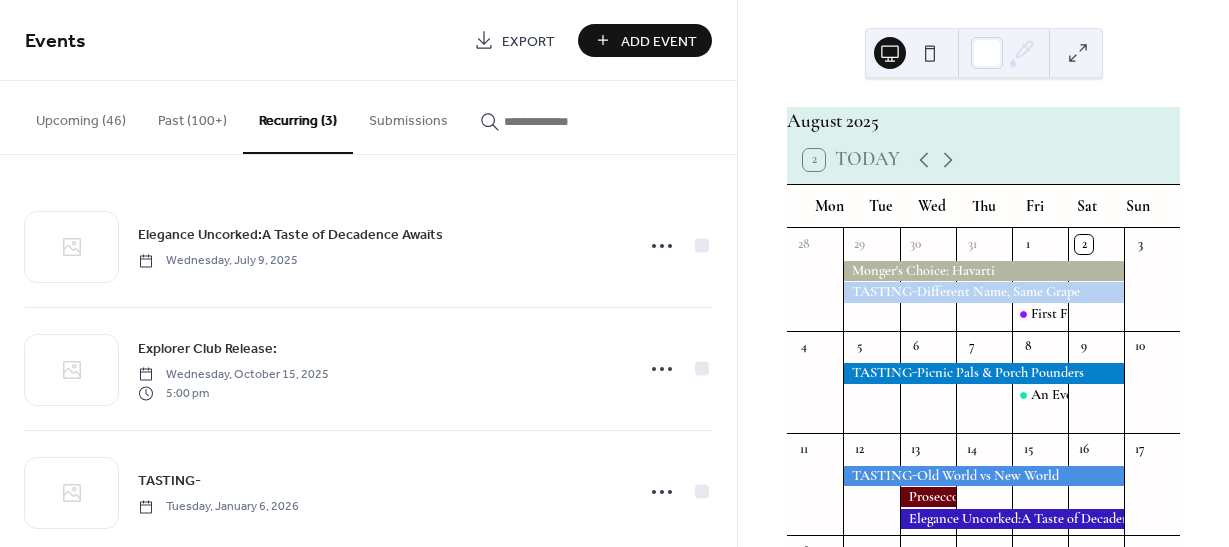 click on "Upcoming (46)" at bounding box center [81, 116] 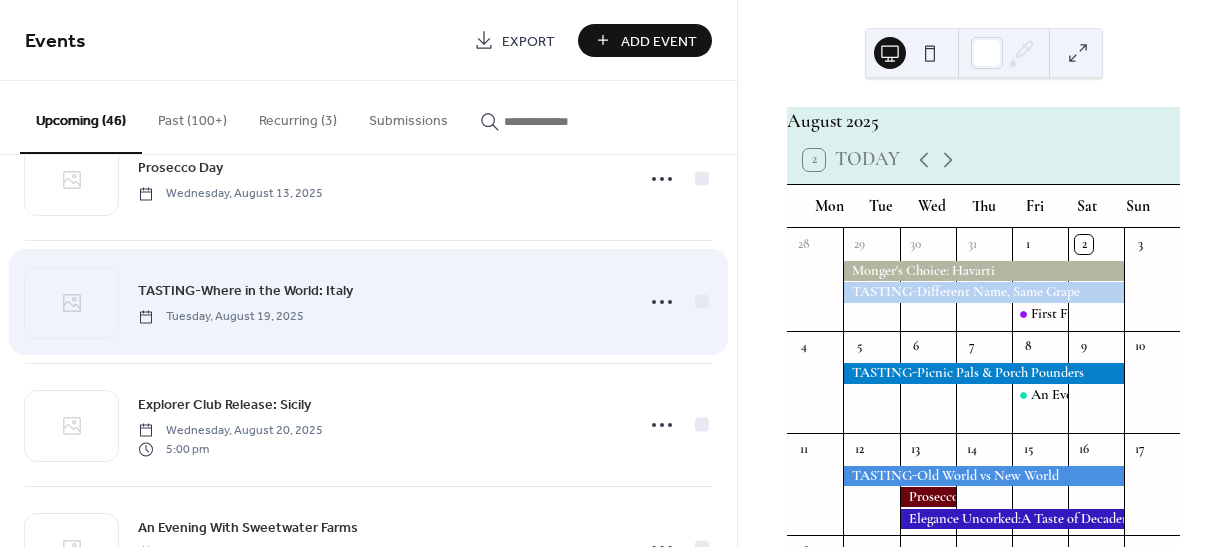 scroll, scrollTop: 600, scrollLeft: 0, axis: vertical 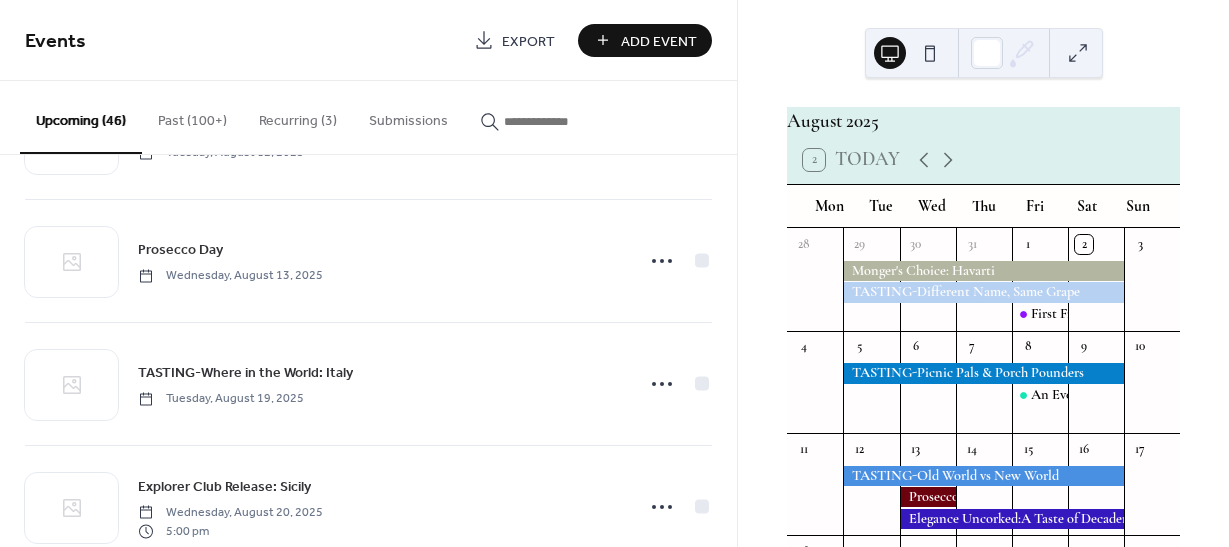 click at bounding box center [552, 116] 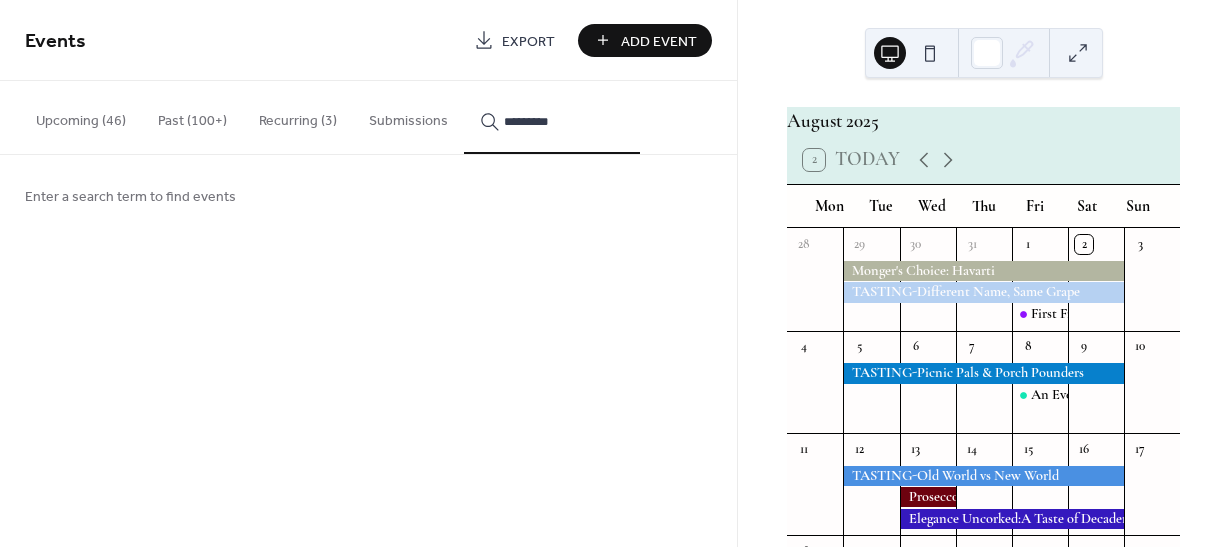 click on "********" at bounding box center (552, 117) 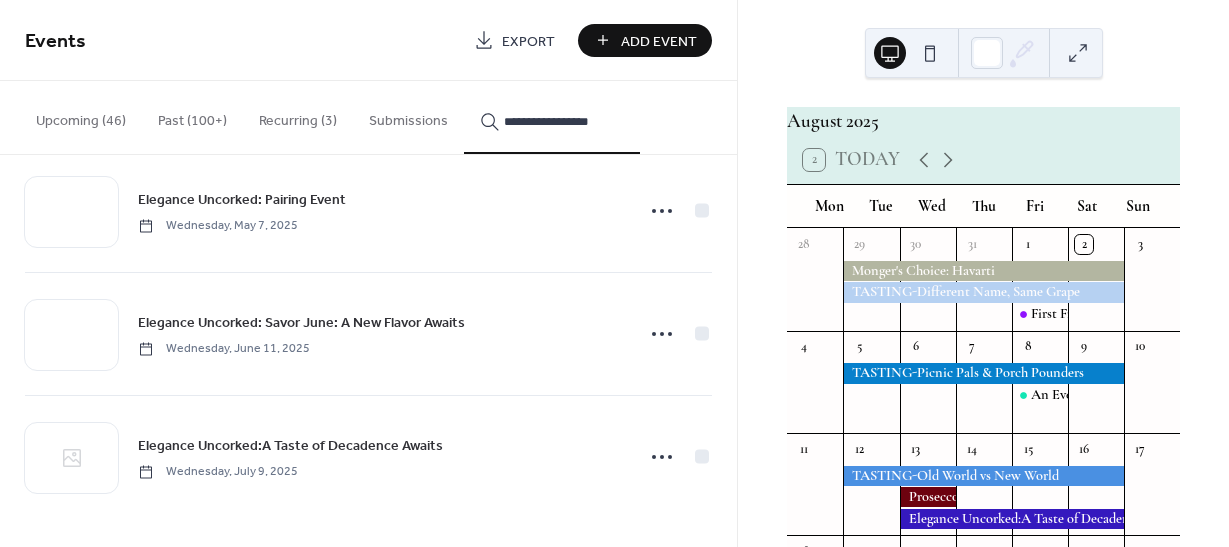 scroll, scrollTop: 405, scrollLeft: 0, axis: vertical 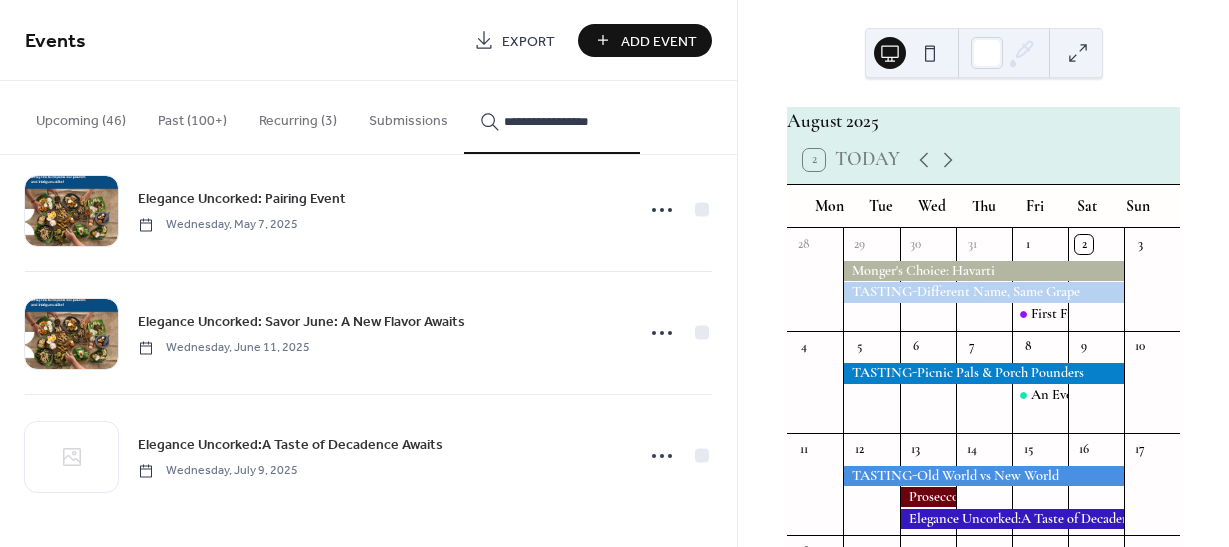type on "**********" 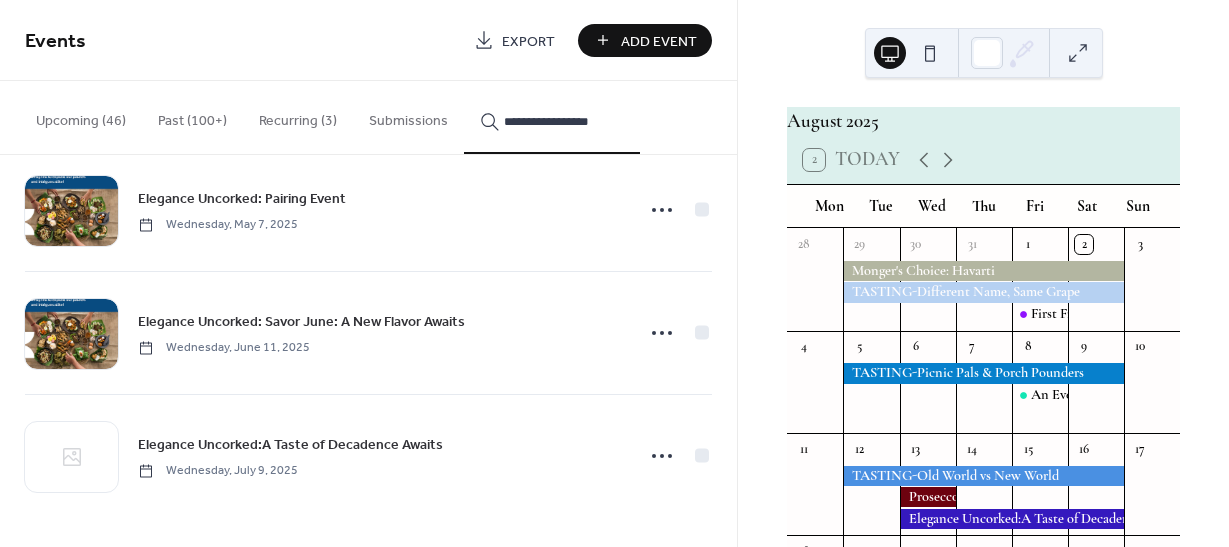 click on "Recurring (3)" at bounding box center (298, 116) 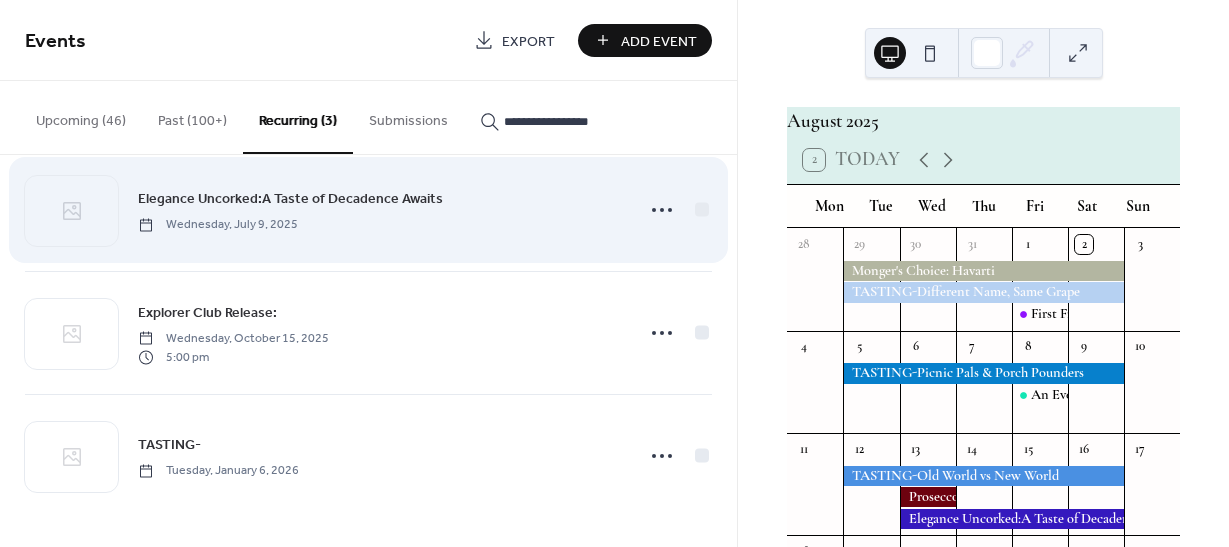 scroll, scrollTop: 0, scrollLeft: 0, axis: both 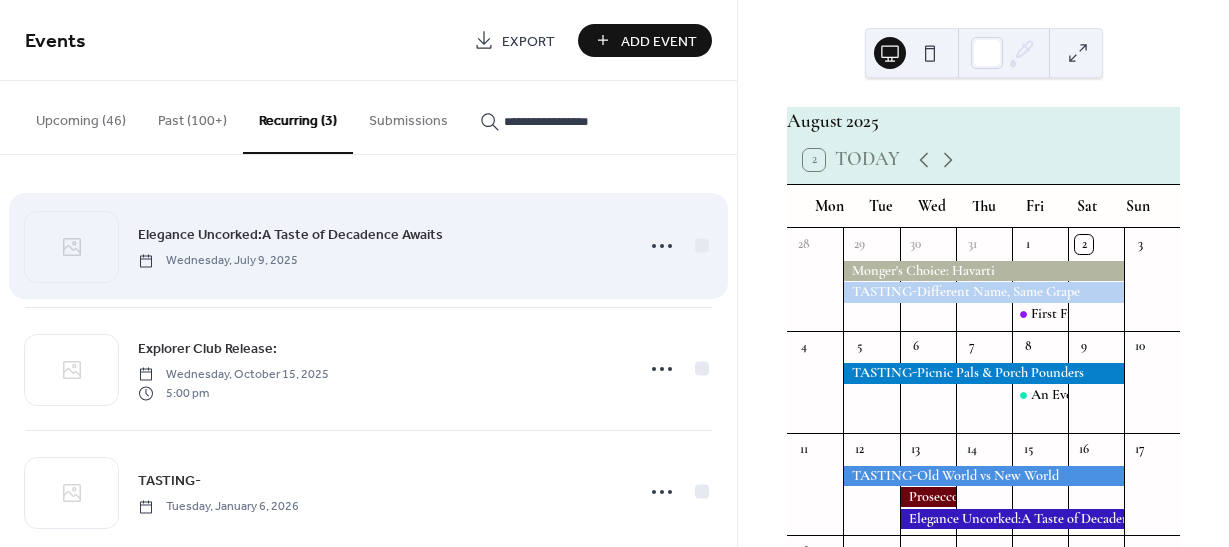 click on "Elegance Uncorked:A Taste of Decadence Awaits Wednesday, July 9, 2025" at bounding box center [380, 245] 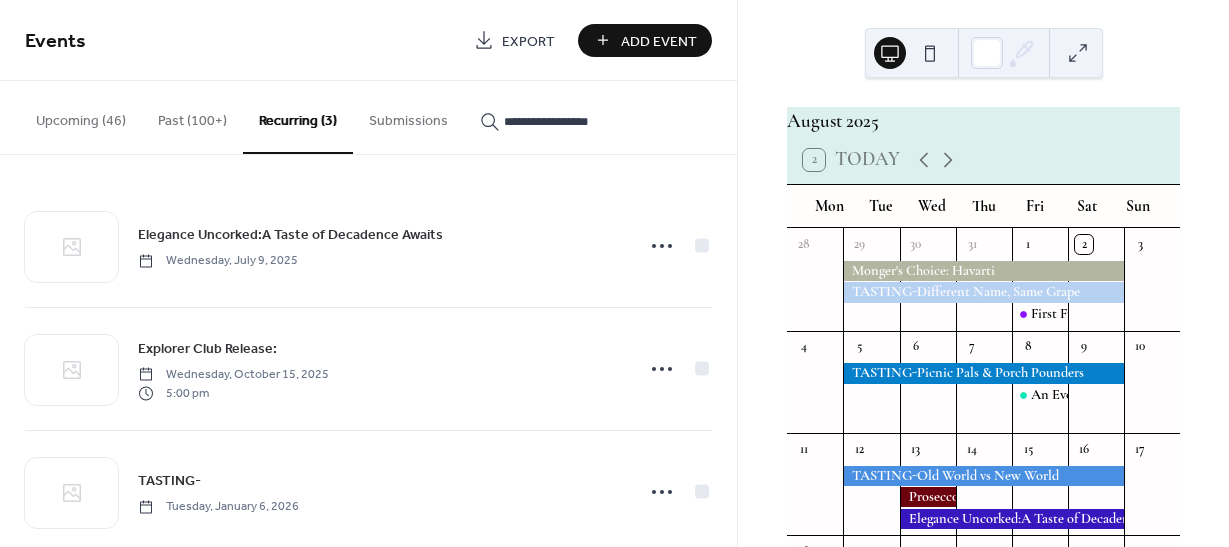 click on "Upcoming (46)" at bounding box center (81, 116) 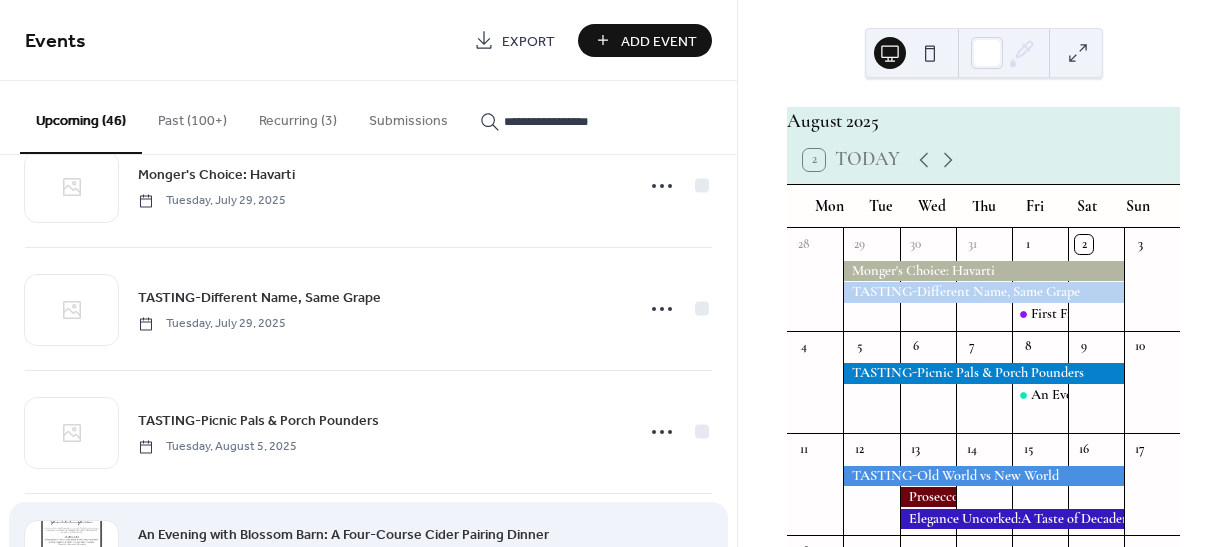 scroll, scrollTop: 0, scrollLeft: 0, axis: both 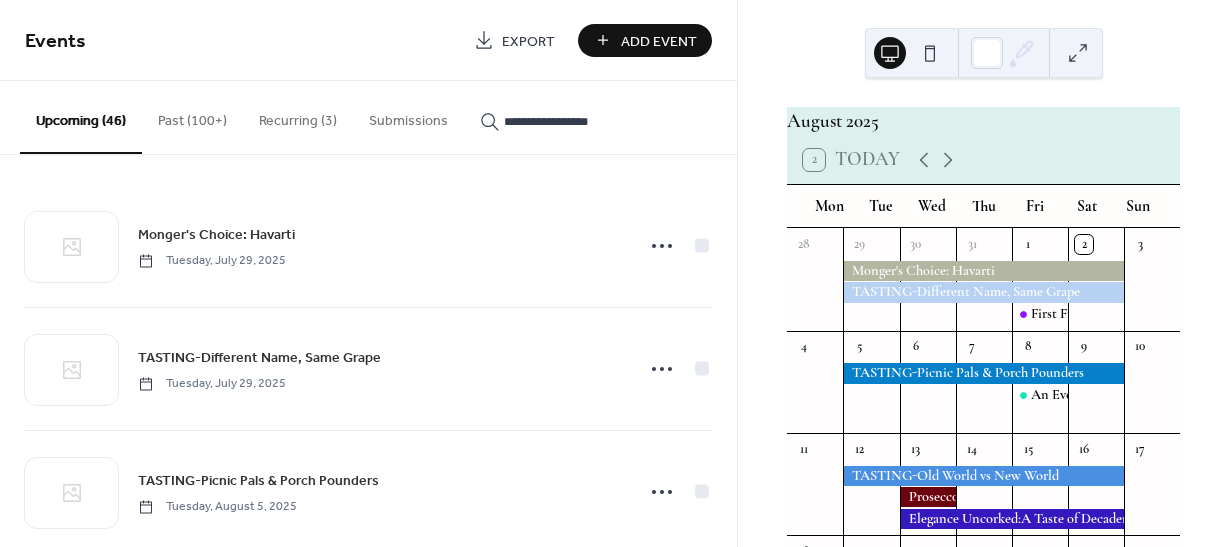 click on "Recurring (3)" at bounding box center (298, 116) 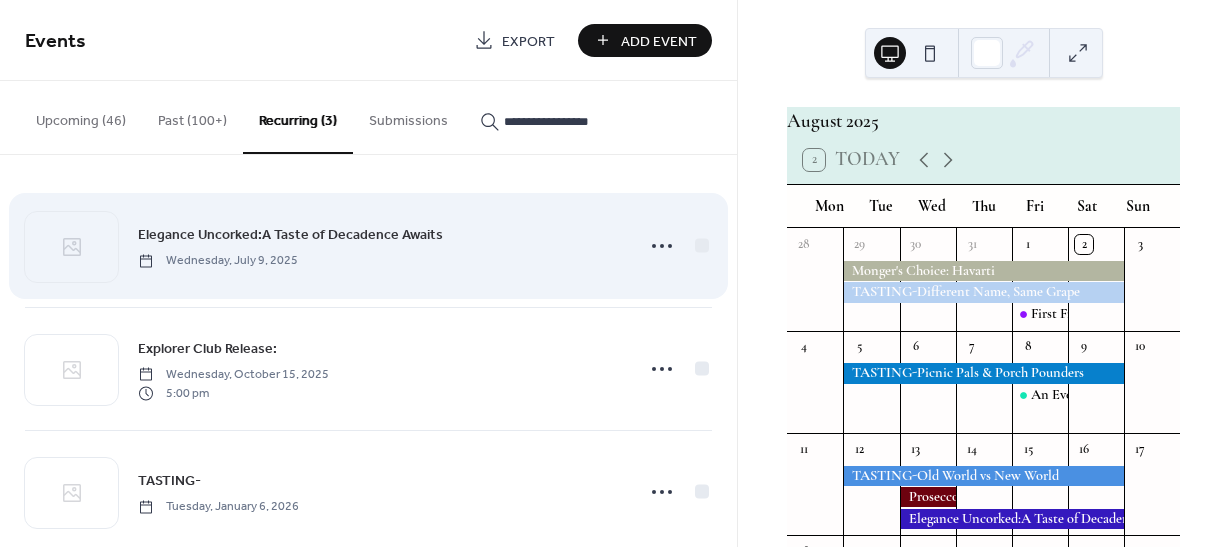 click on "Elegance Uncorked:A Taste of Decadence Awaits" at bounding box center (290, 235) 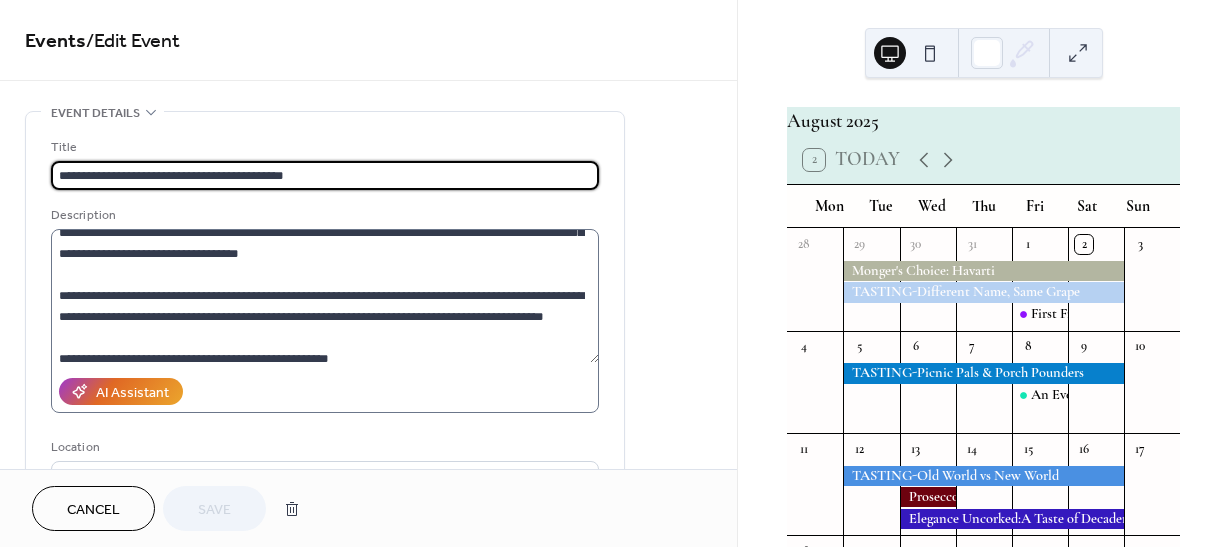 scroll, scrollTop: 84, scrollLeft: 0, axis: vertical 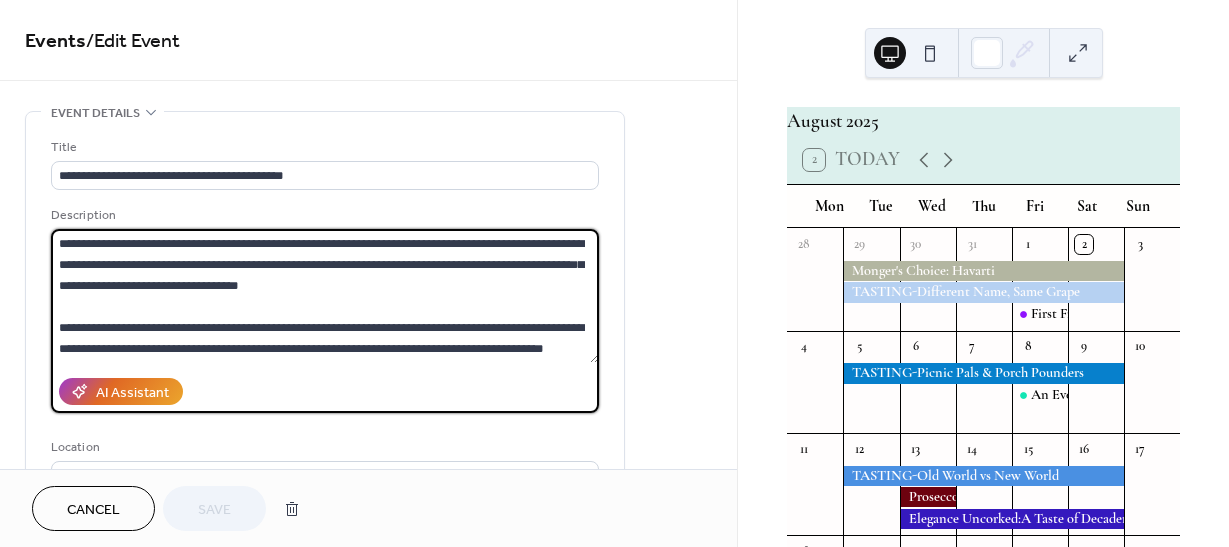 drag, startPoint x: 299, startPoint y: 261, endPoint x: 43, endPoint y: 221, distance: 259.10617 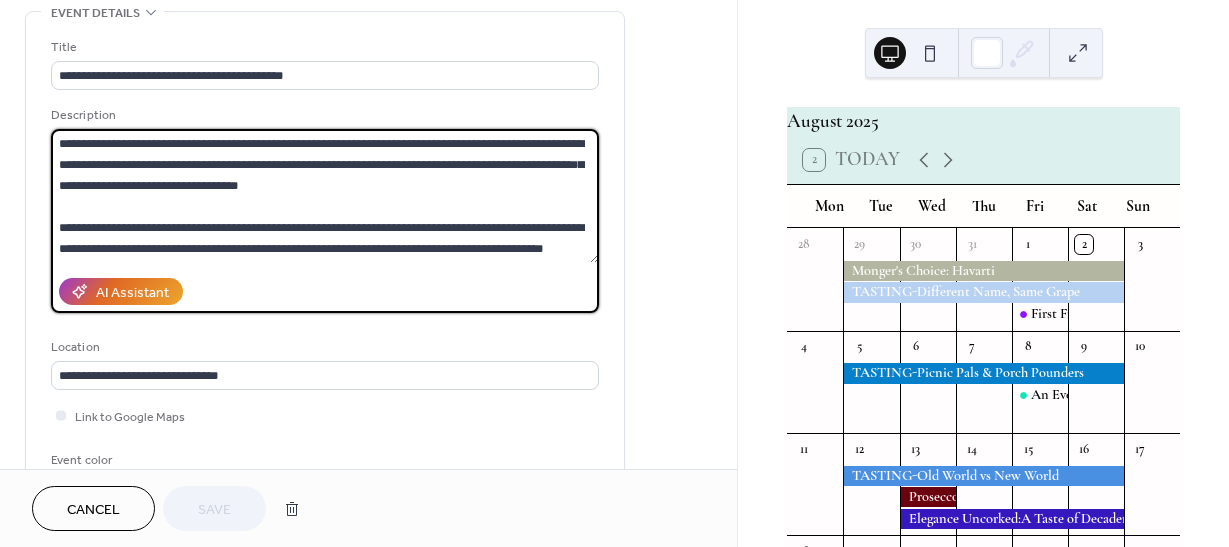 scroll, scrollTop: 205, scrollLeft: 0, axis: vertical 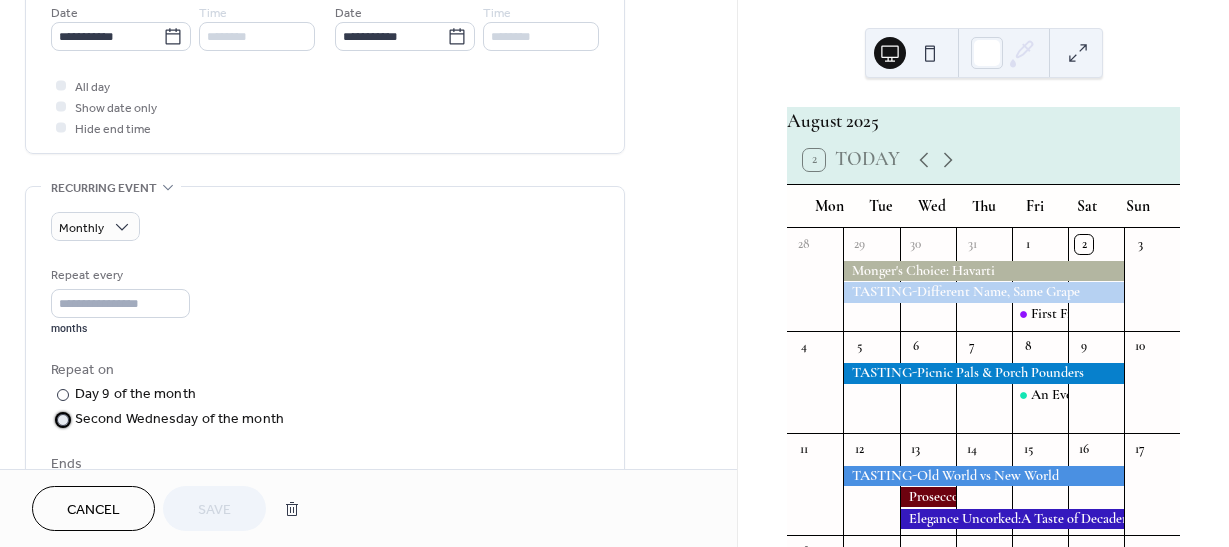 click at bounding box center [63, 420] 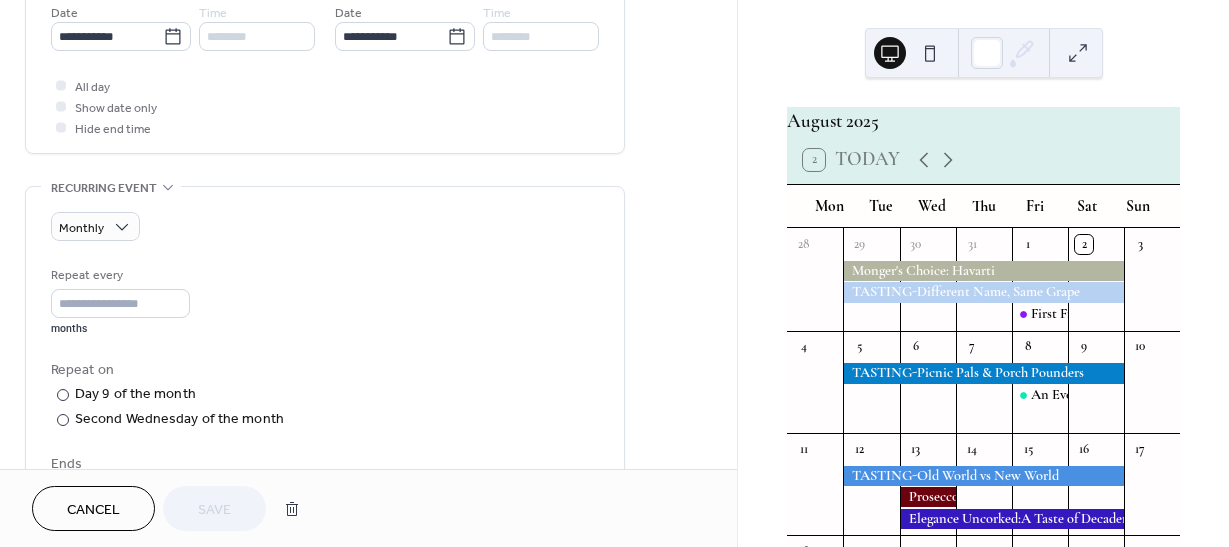 click on "Repeat every * months Repeat on ​ Day 9 of the month ​ Second Wednesday of the month ​ Last Wednesday of the month Ends ​ Never ​ Date Excluded dates   Pick date to exclude" at bounding box center [325, 438] 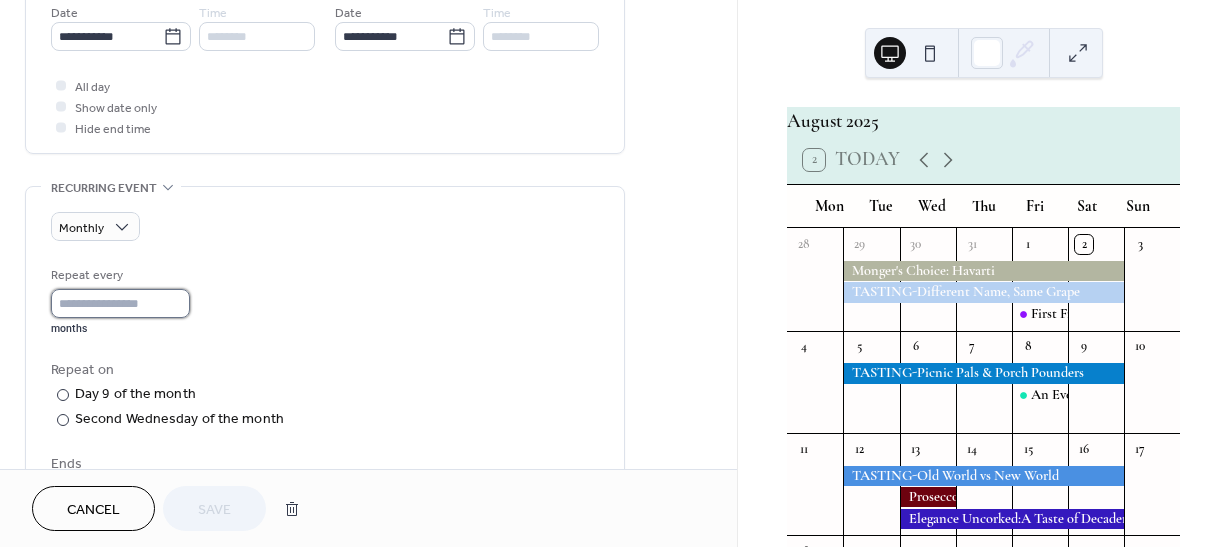 click on "*" at bounding box center [120, 303] 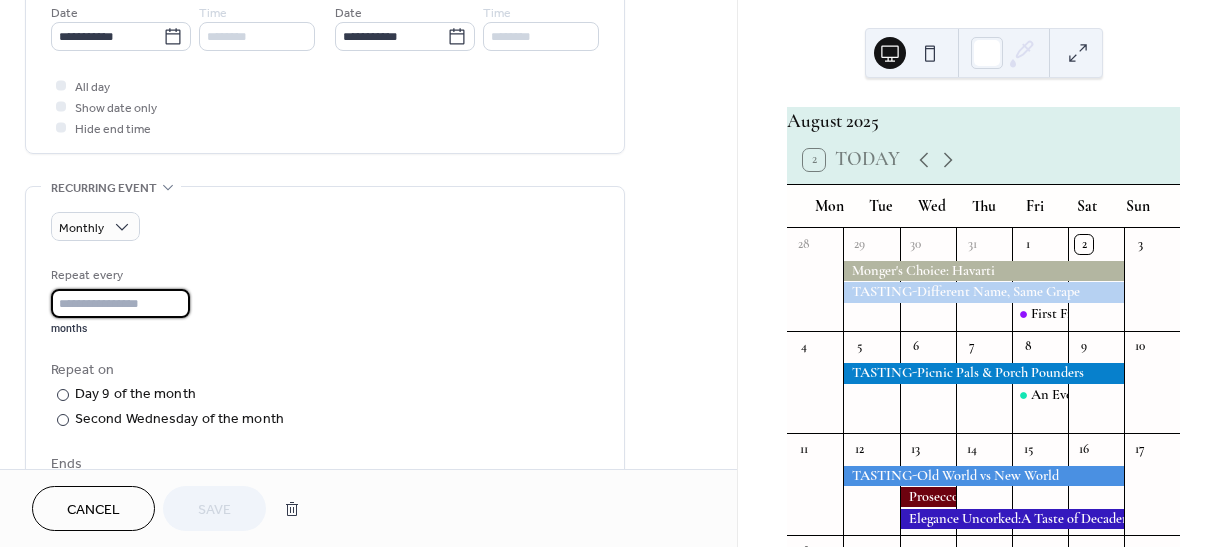 click on "Monthly Repeat every * months Repeat on ​ Day 9 of the month ​ Second Wednesday of the month ​ Last Wednesday of the month Ends ​ Never ​ Date Excluded dates   Pick date to exclude" at bounding box center [325, 407] 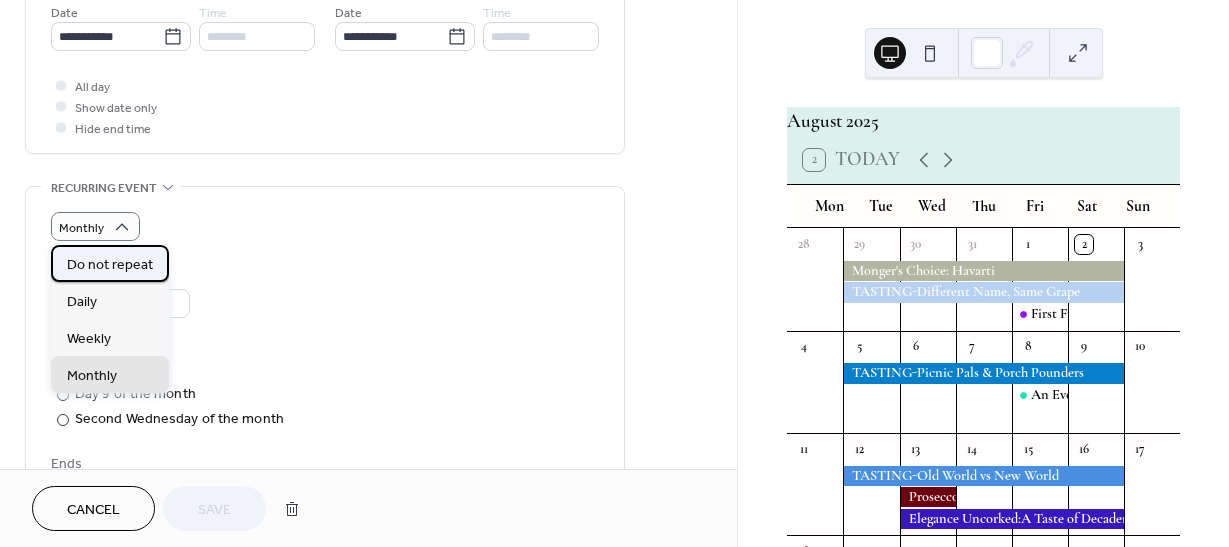 click on "Do not repeat" at bounding box center [110, 263] 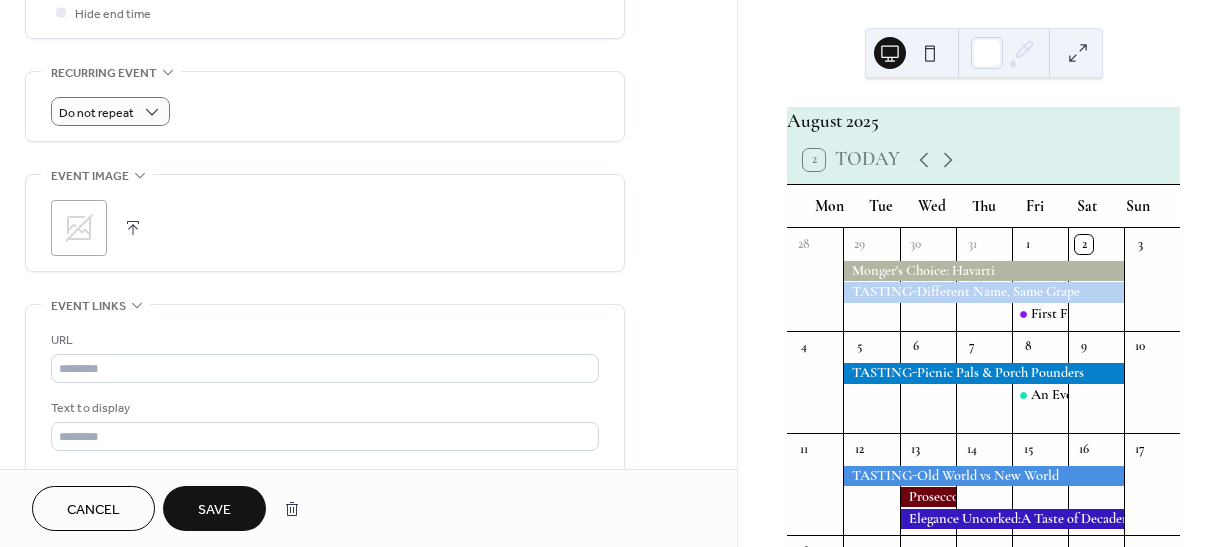 scroll, scrollTop: 1000, scrollLeft: 0, axis: vertical 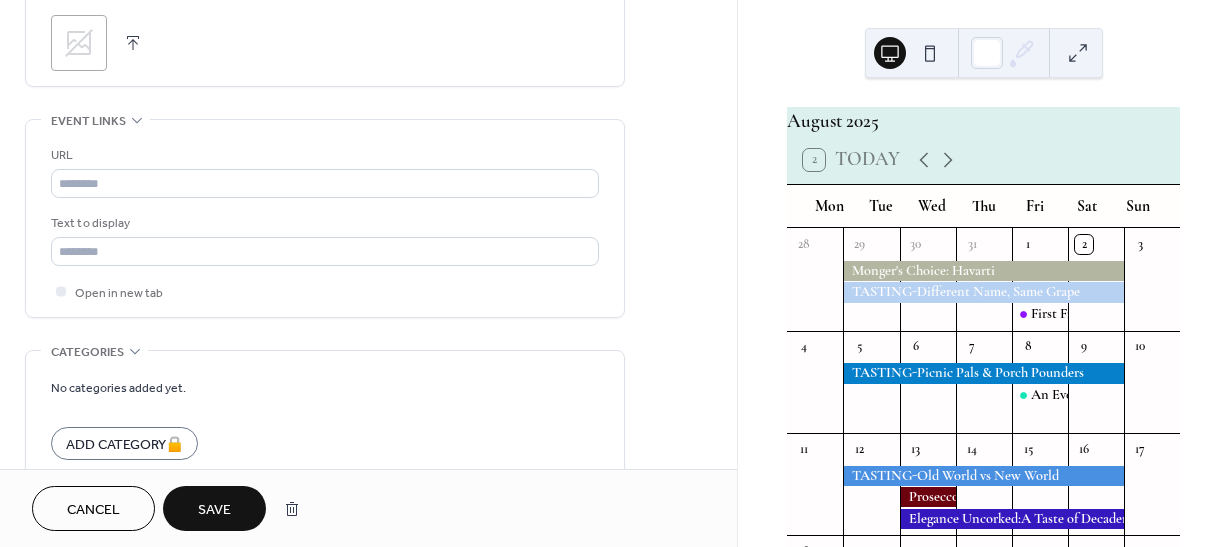 click on "Save" at bounding box center [214, 510] 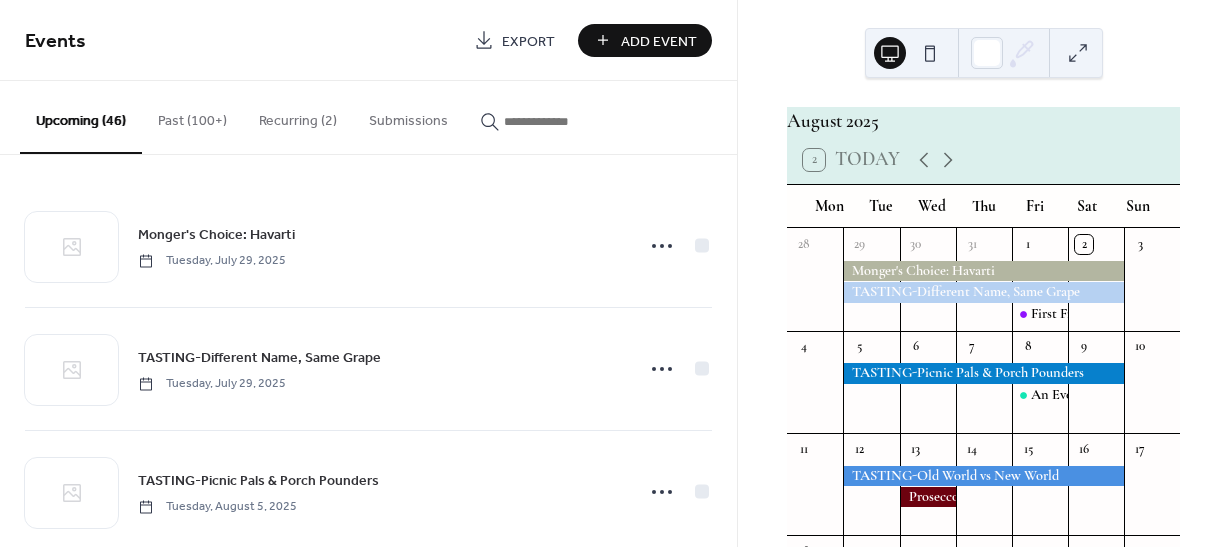 click on "Add Event" at bounding box center (659, 41) 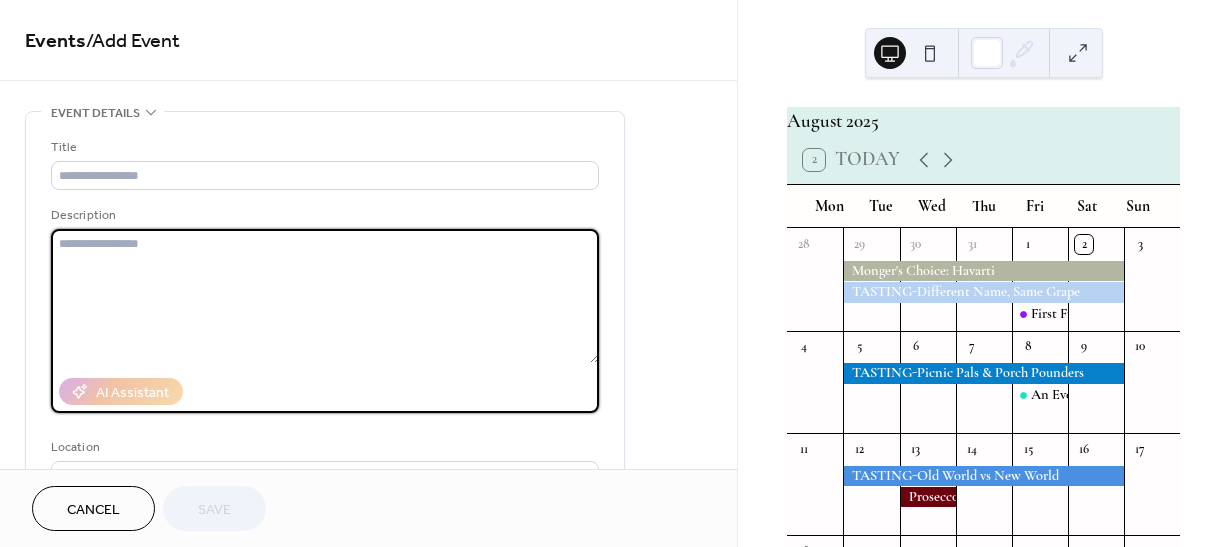 click at bounding box center (325, 296) 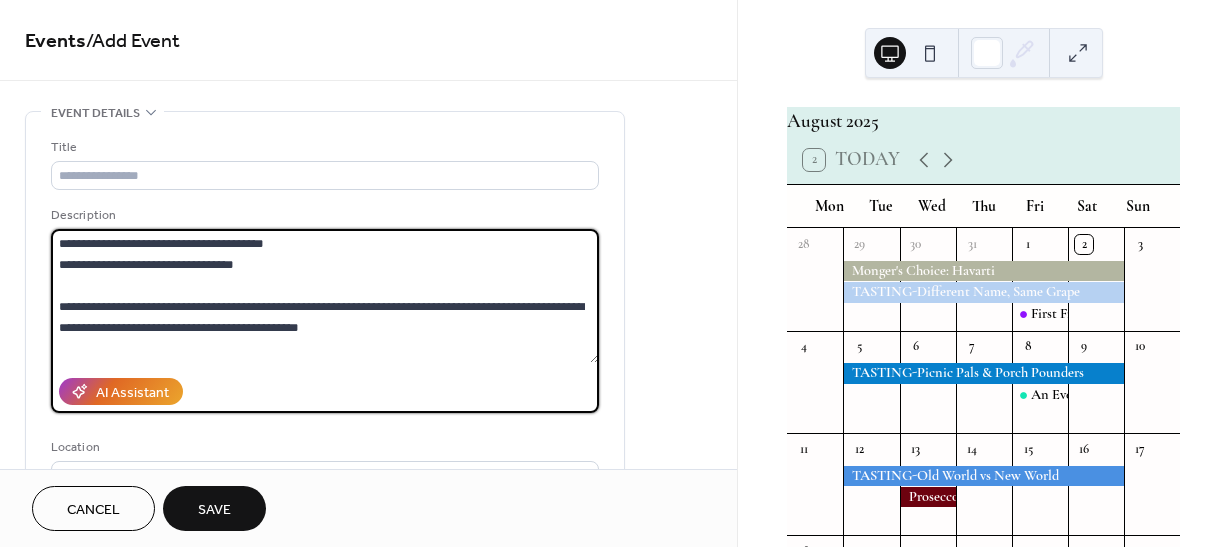 scroll, scrollTop: 291, scrollLeft: 0, axis: vertical 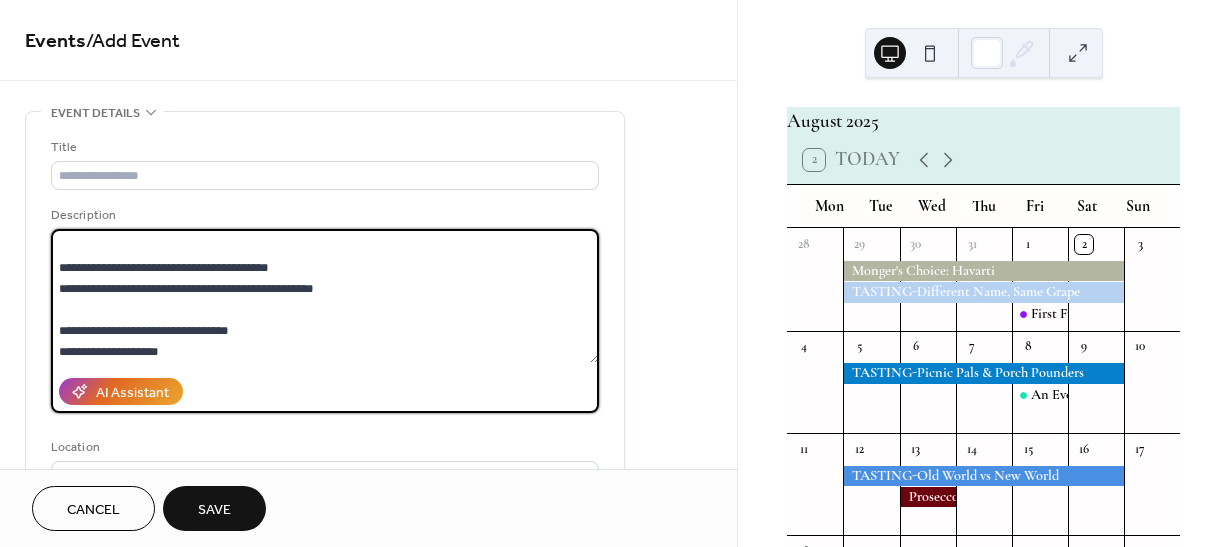 drag, startPoint x: 249, startPoint y: 330, endPoint x: 28, endPoint y: 329, distance: 221.00226 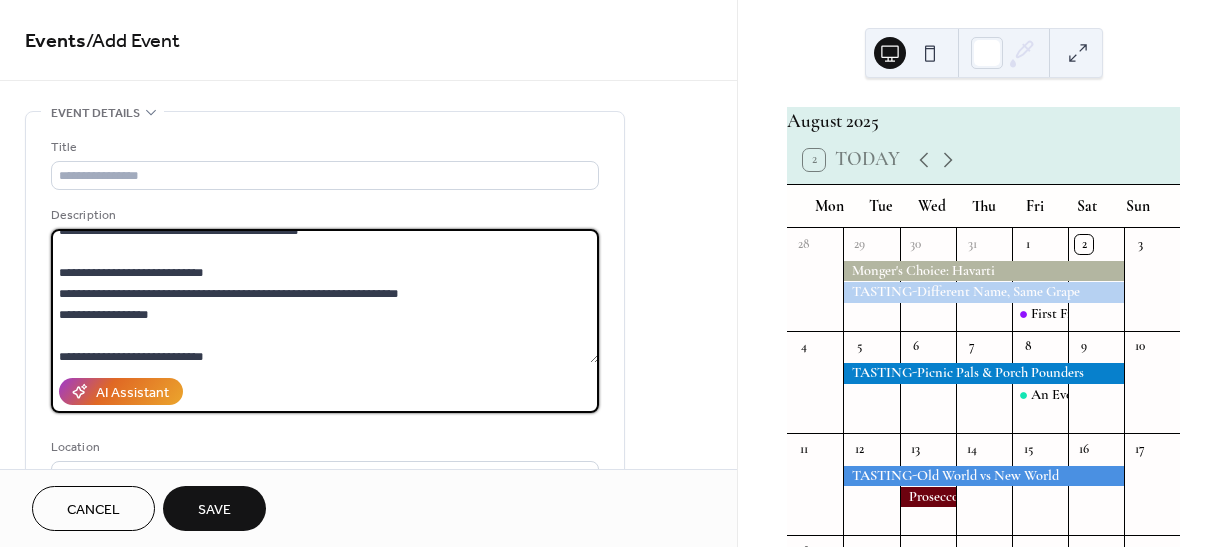 scroll, scrollTop: 100, scrollLeft: 0, axis: vertical 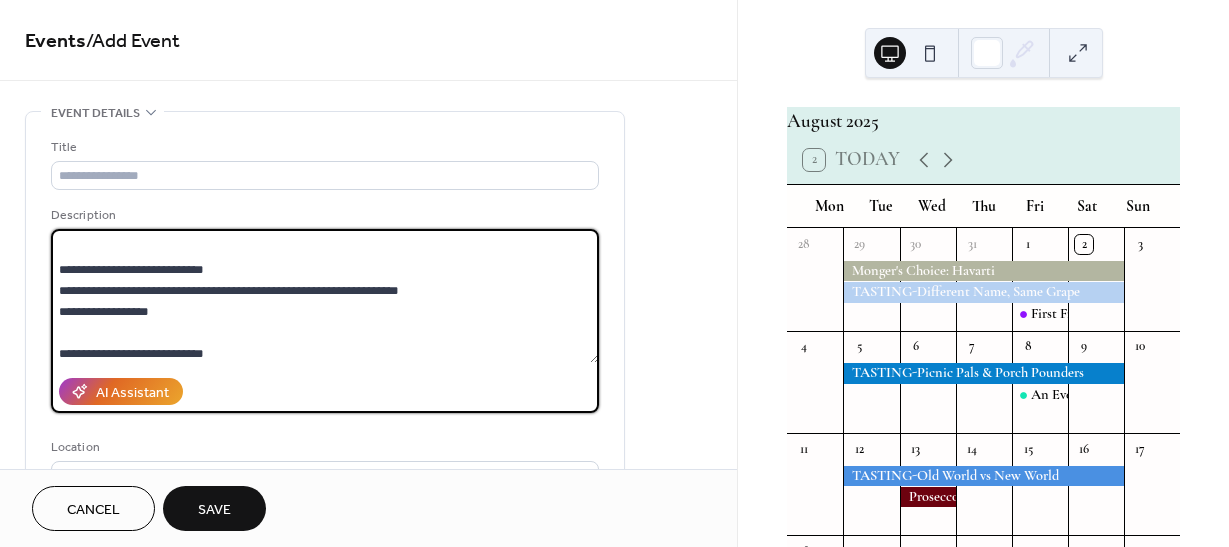 click on "**********" at bounding box center (325, 296) 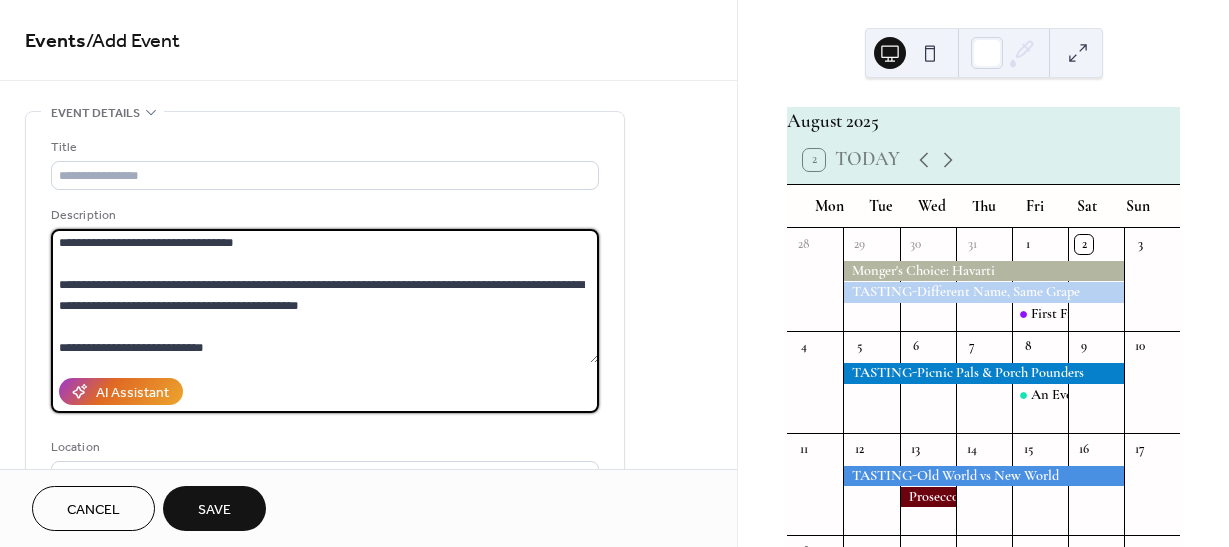 scroll, scrollTop: 0, scrollLeft: 0, axis: both 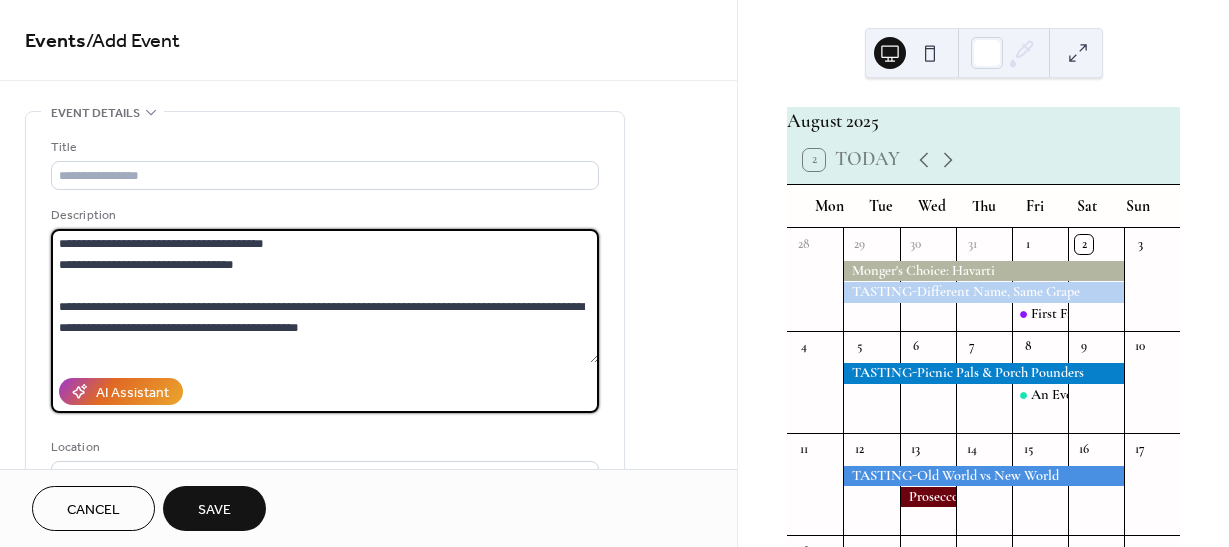 drag, startPoint x: 255, startPoint y: 268, endPoint x: -26, endPoint y: 276, distance: 281.11386 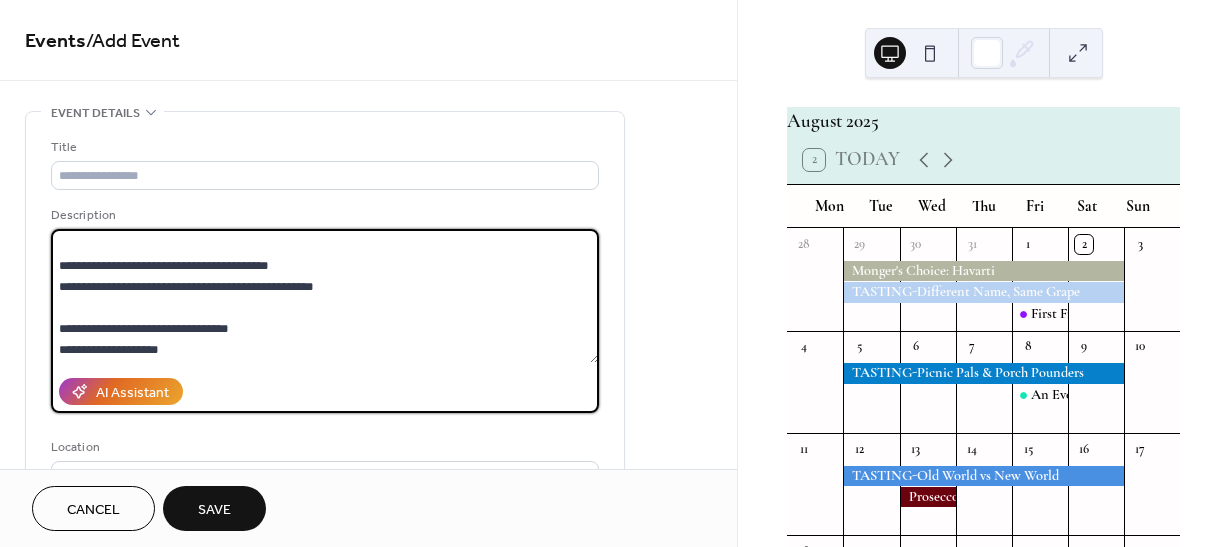 scroll, scrollTop: 273, scrollLeft: 0, axis: vertical 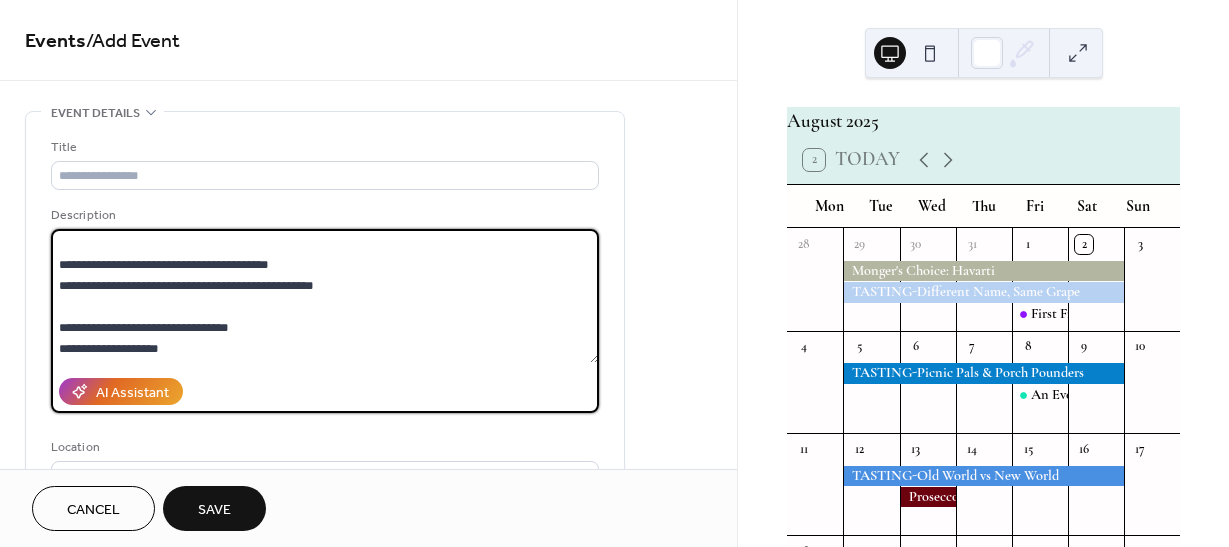 drag, startPoint x: 162, startPoint y: 354, endPoint x: 43, endPoint y: 326, distance: 122.24974 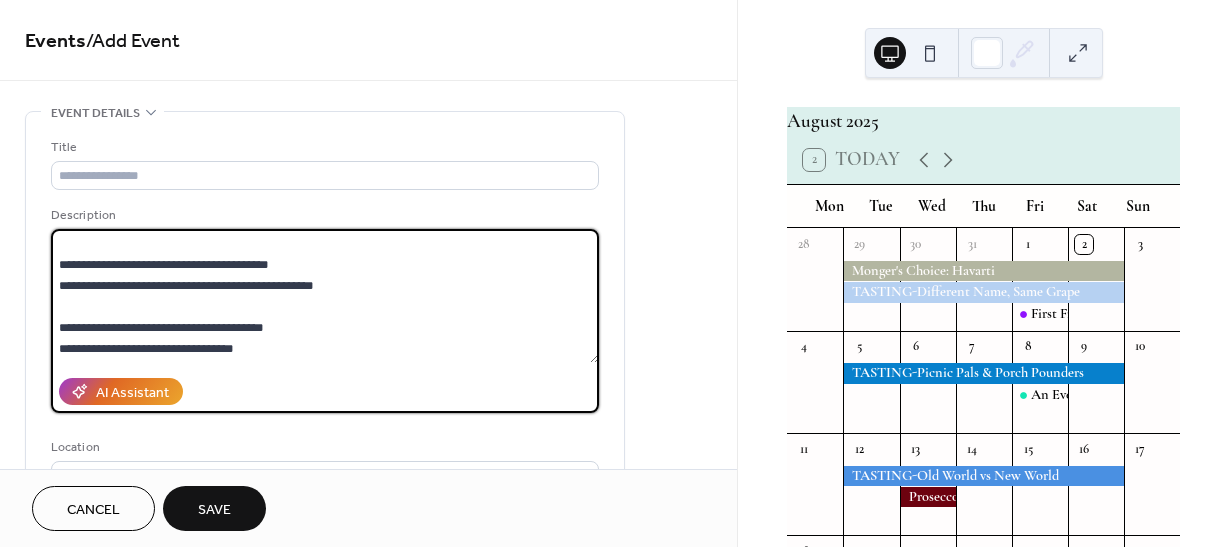 scroll, scrollTop: 648, scrollLeft: 0, axis: vertical 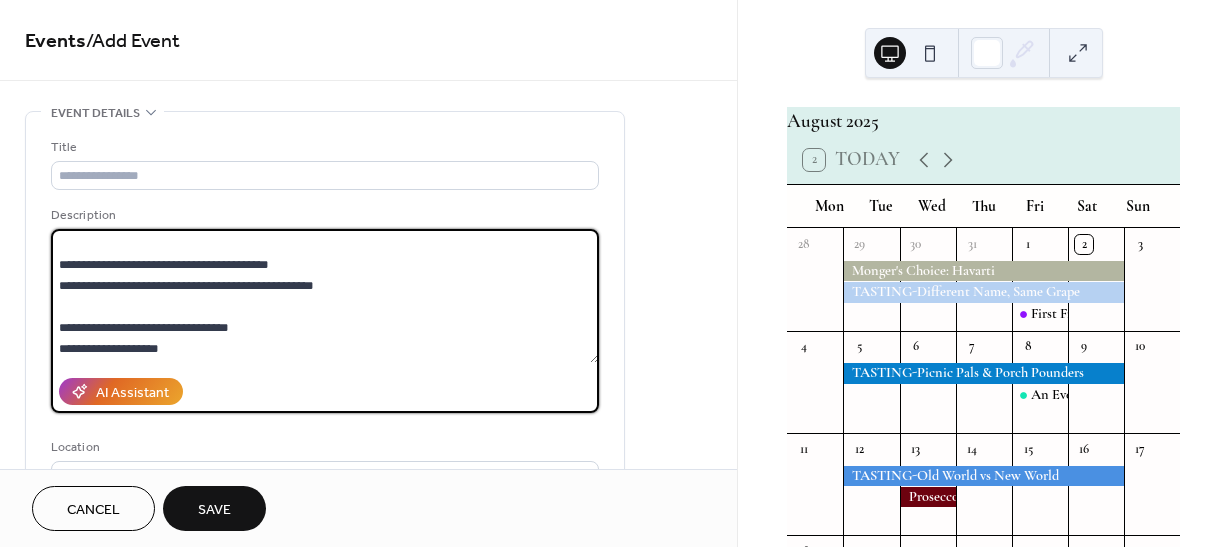 drag, startPoint x: 64, startPoint y: 314, endPoint x: 29, endPoint y: 248, distance: 74.70609 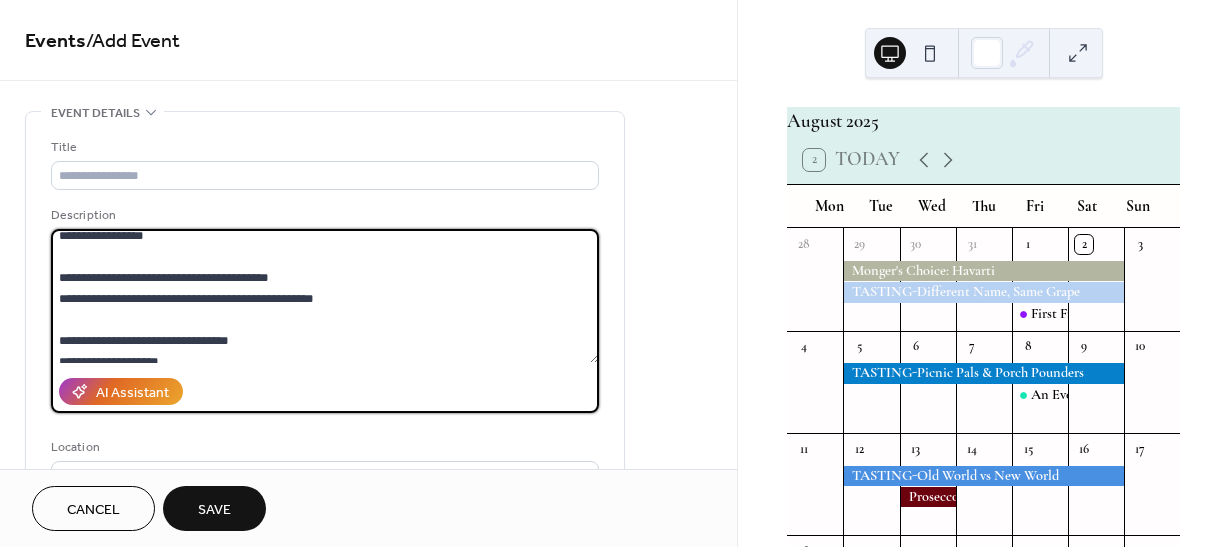 paste on "**********" 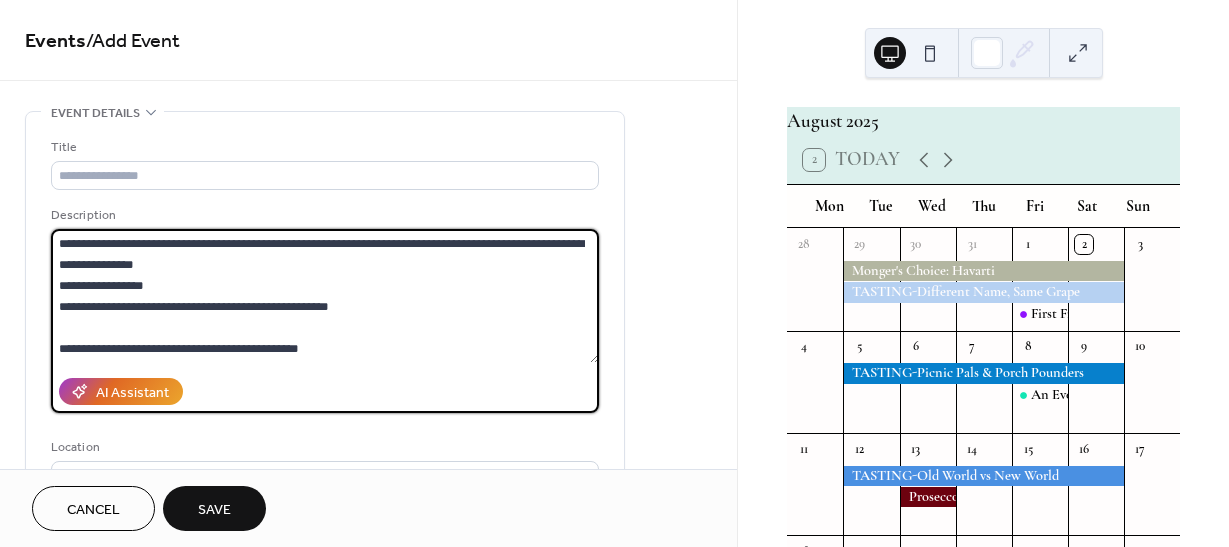 scroll, scrollTop: 588, scrollLeft: 0, axis: vertical 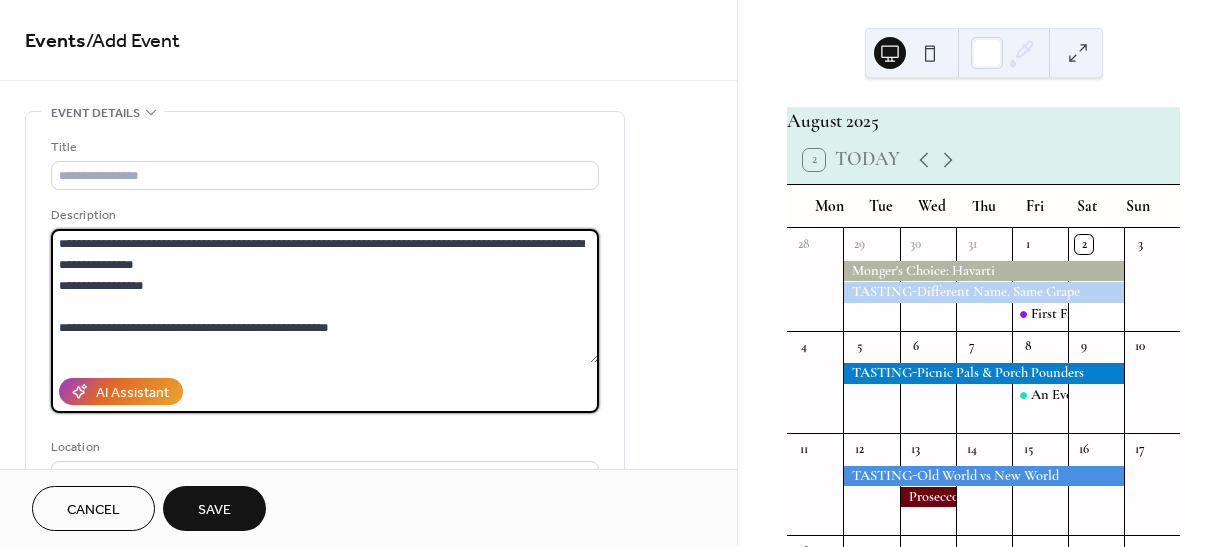 click at bounding box center [325, 296] 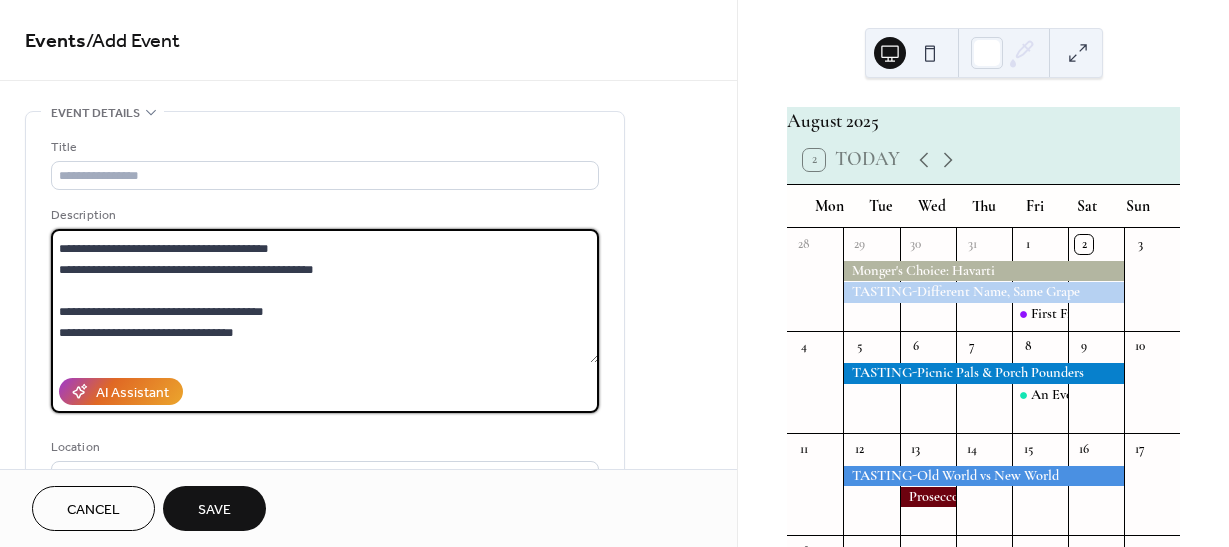 scroll, scrollTop: 288, scrollLeft: 0, axis: vertical 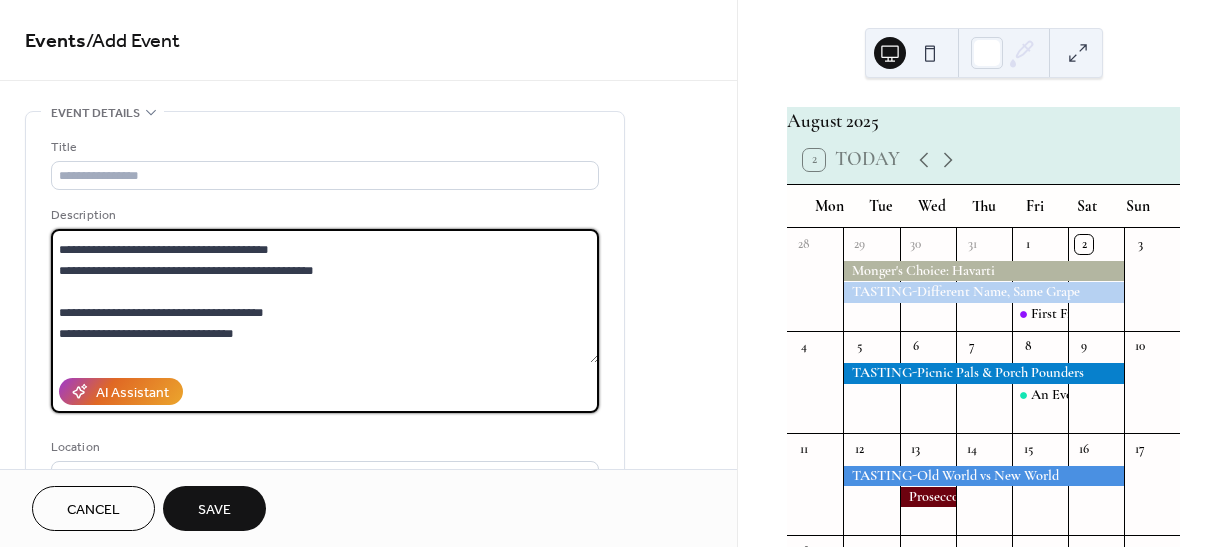 drag, startPoint x: 133, startPoint y: 334, endPoint x: 94, endPoint y: 338, distance: 39.20459 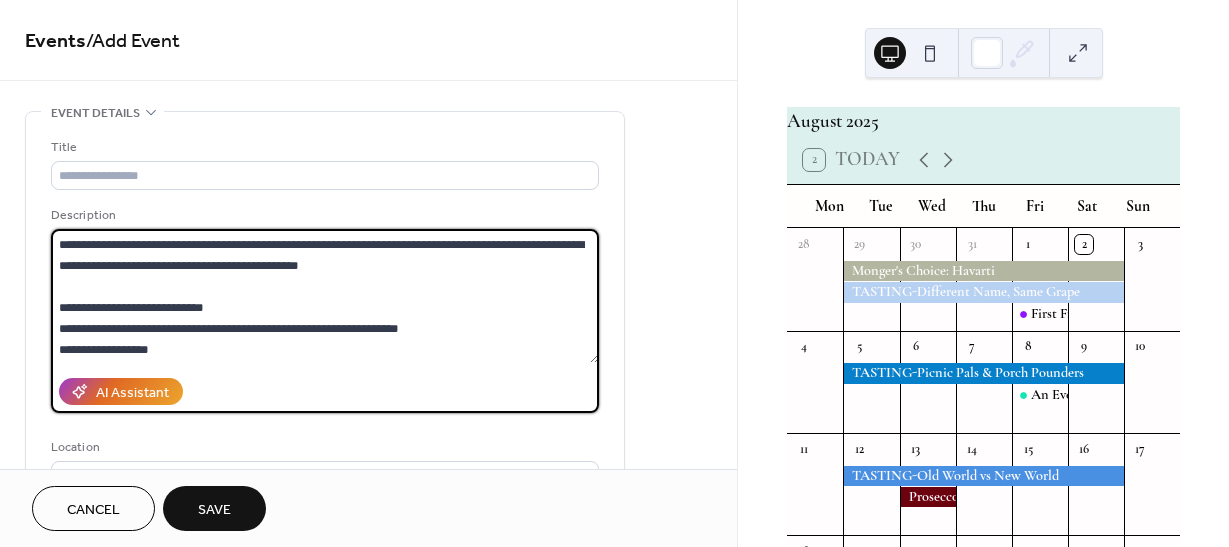 scroll, scrollTop: 0, scrollLeft: 0, axis: both 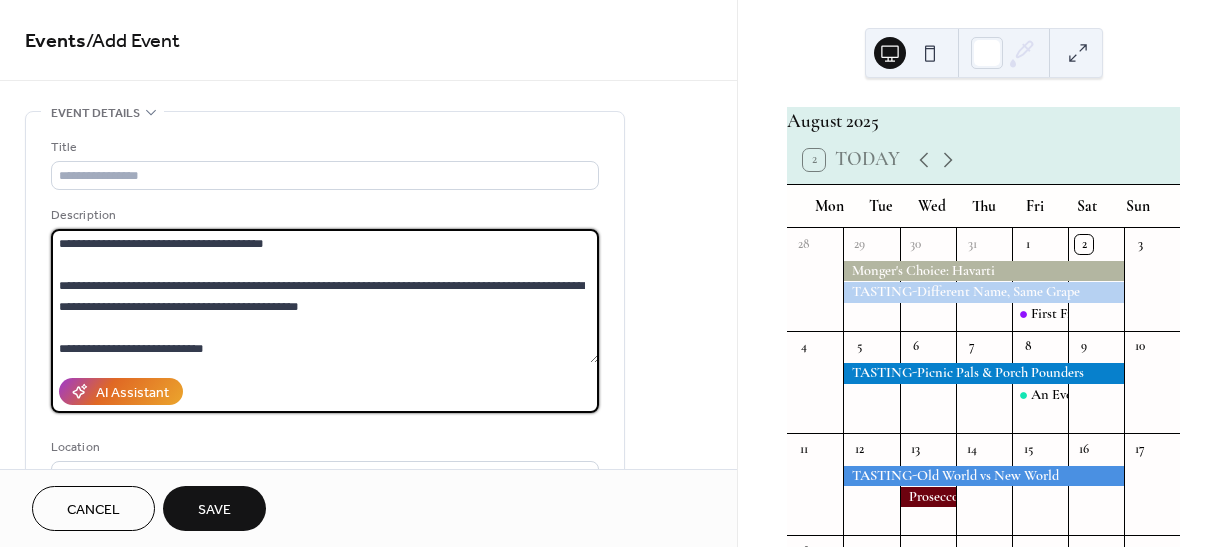 drag, startPoint x: 60, startPoint y: 241, endPoint x: 244, endPoint y: 234, distance: 184.1331 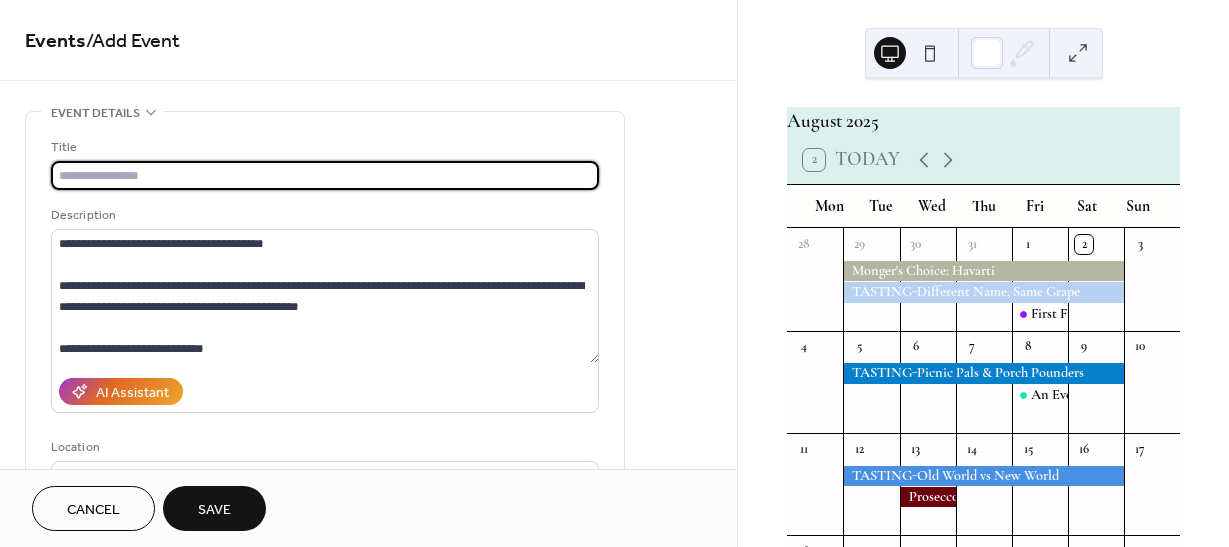 click at bounding box center [325, 175] 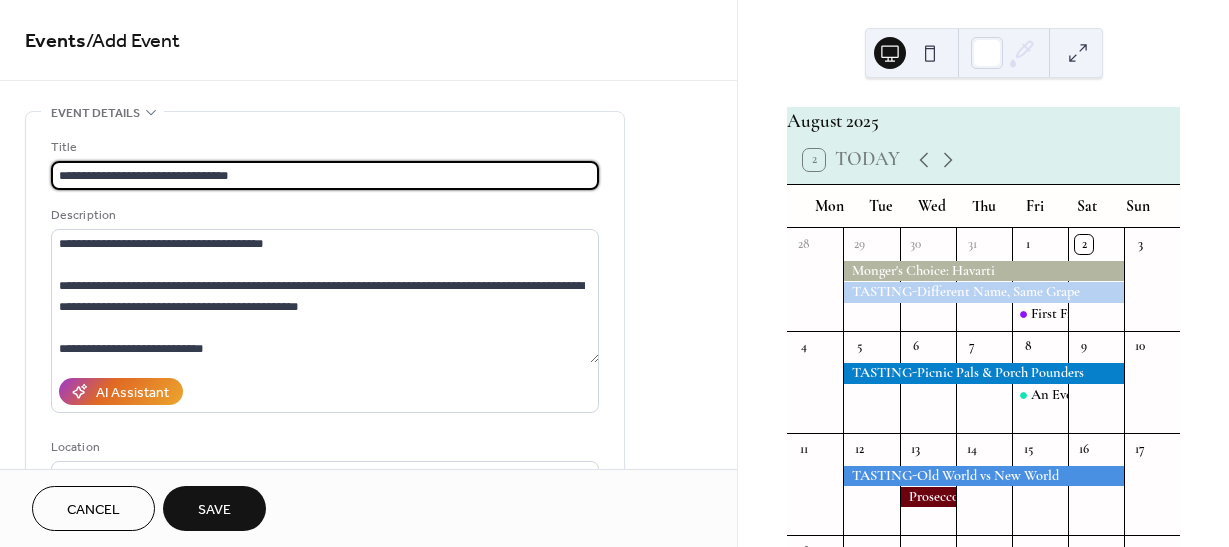 click on "**********" at bounding box center [325, 175] 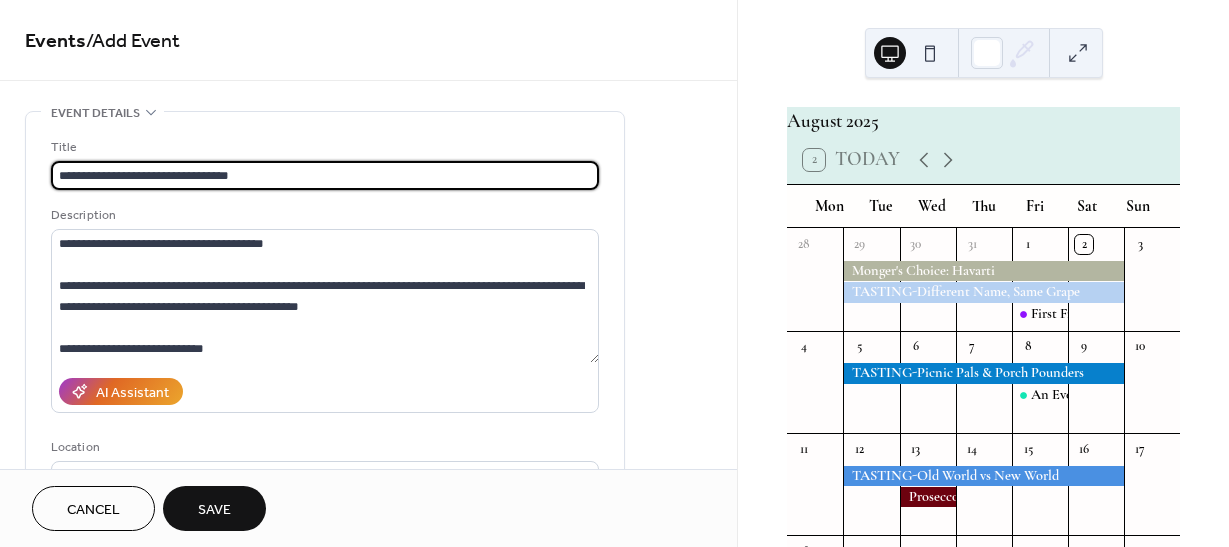 drag, startPoint x: 247, startPoint y: 171, endPoint x: 163, endPoint y: 175, distance: 84.095184 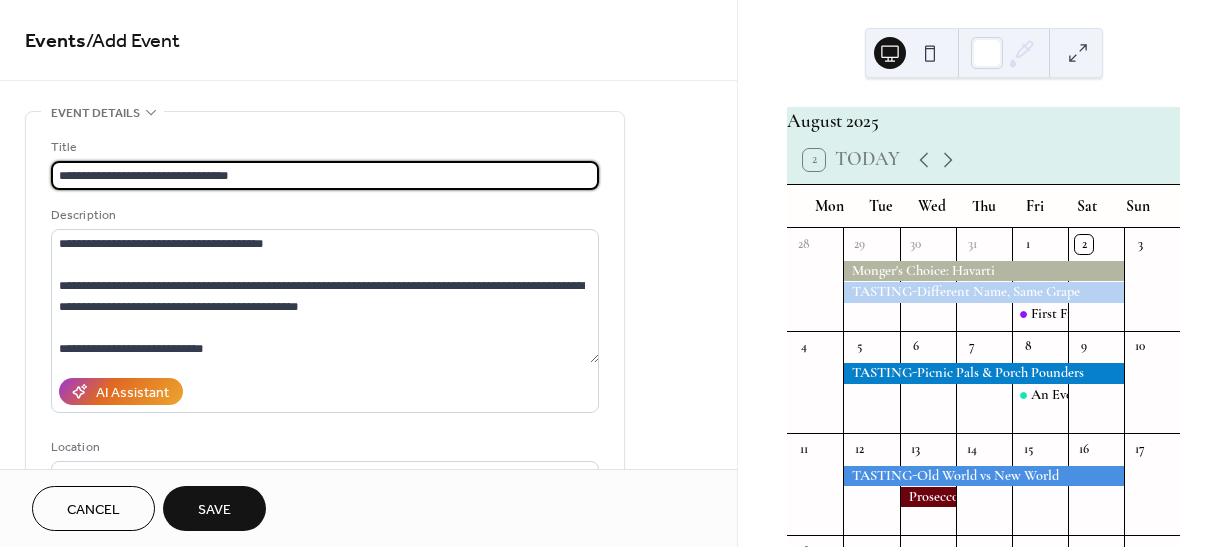 scroll, scrollTop: 0, scrollLeft: 0, axis: both 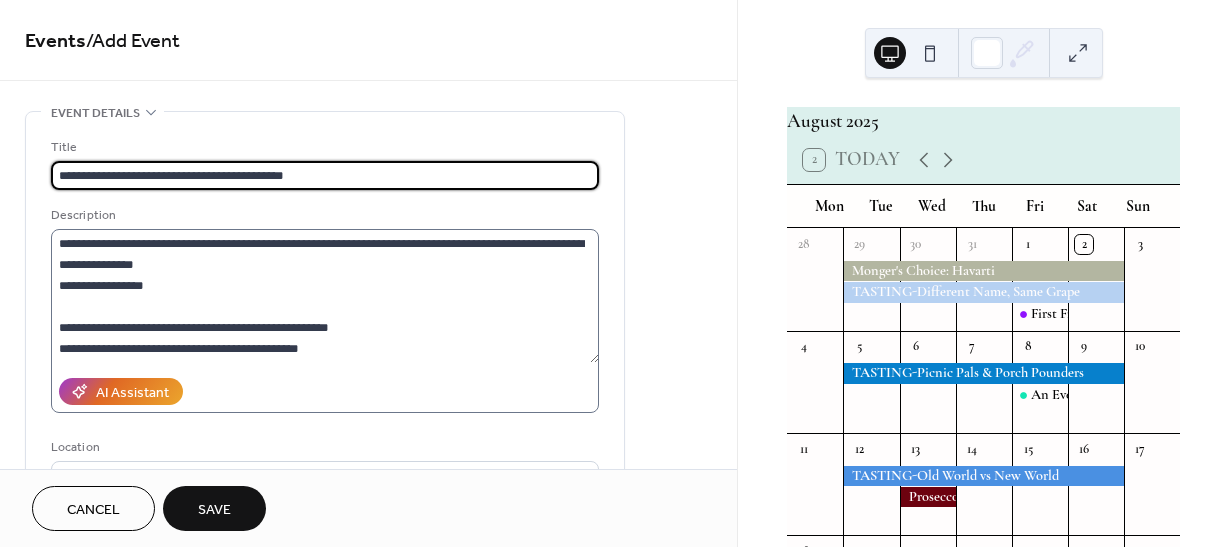 type on "**********" 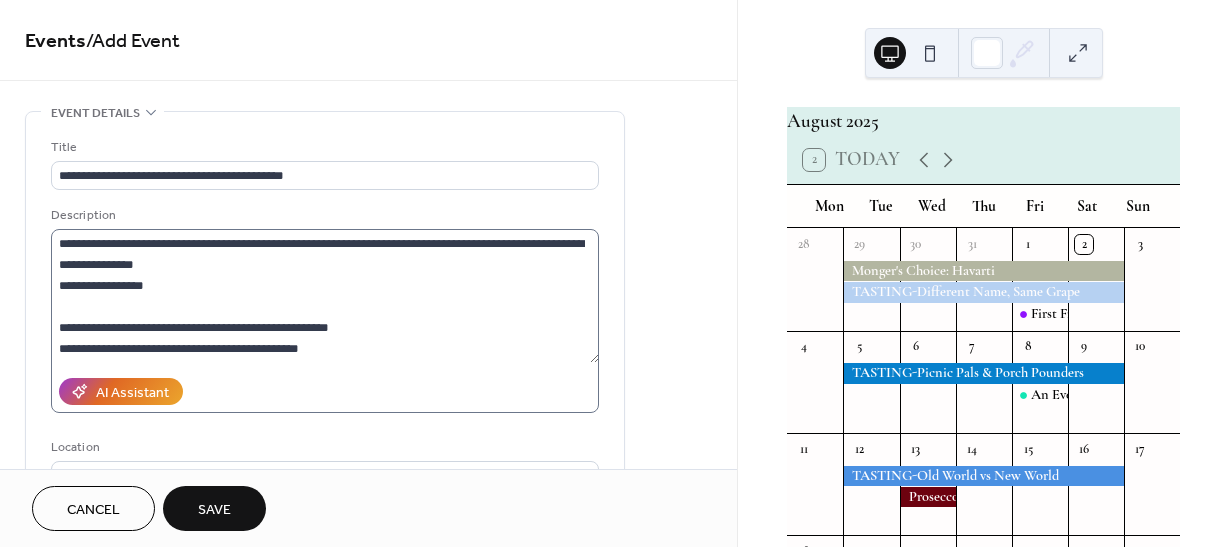 click at bounding box center (325, 321) 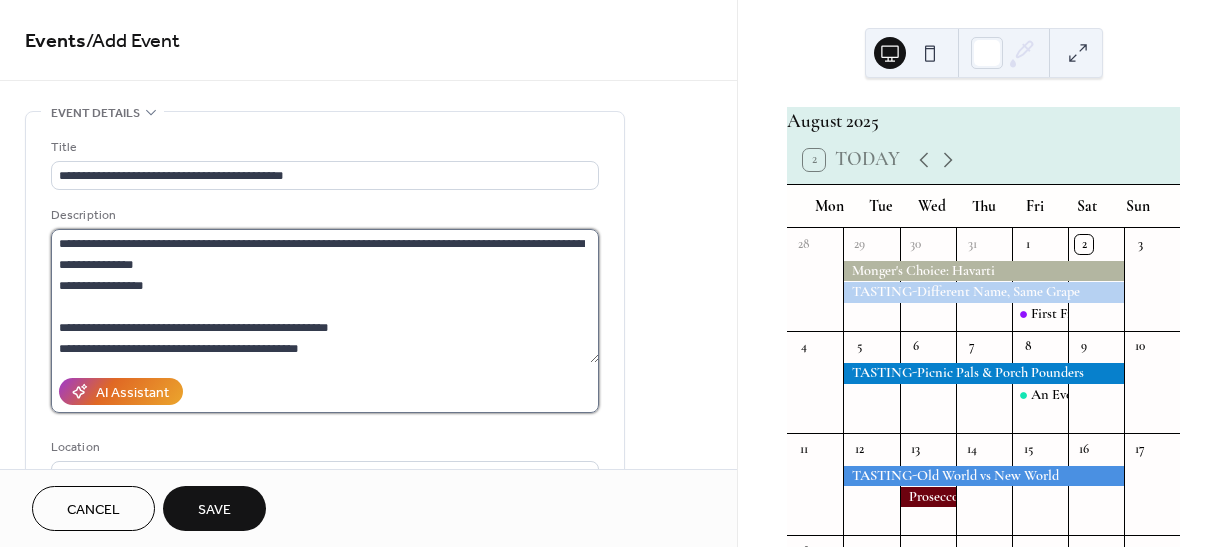click at bounding box center (325, 296) 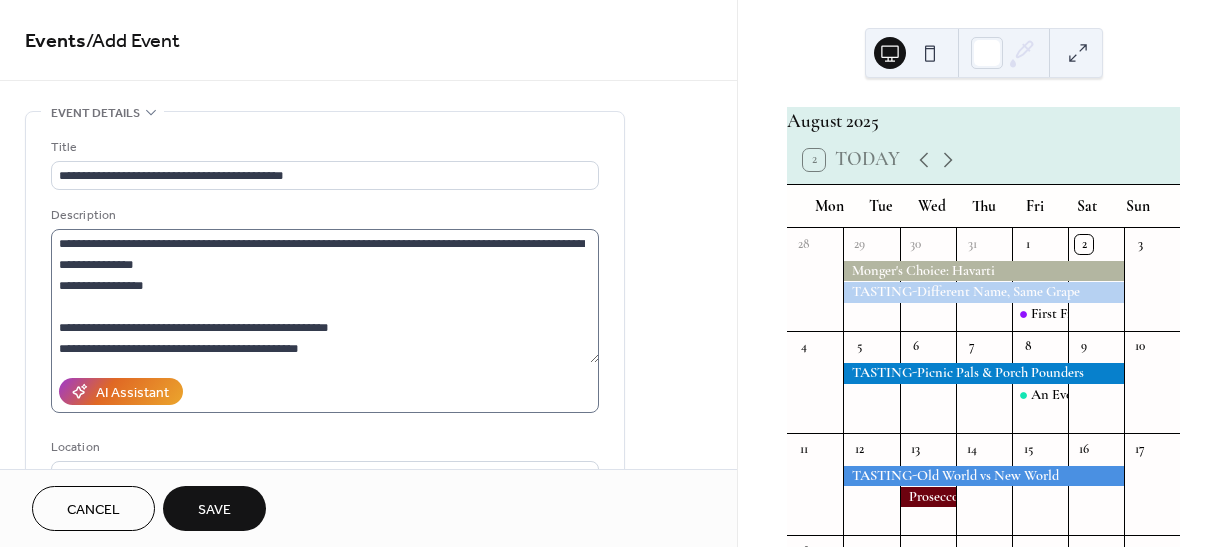 click at bounding box center (325, 321) 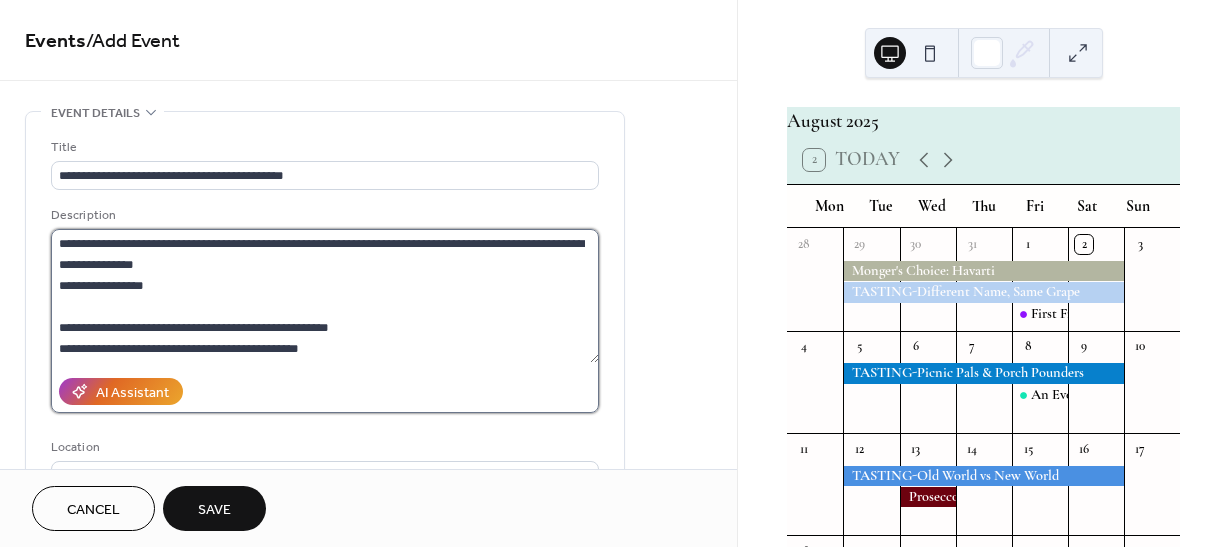 click at bounding box center (325, 296) 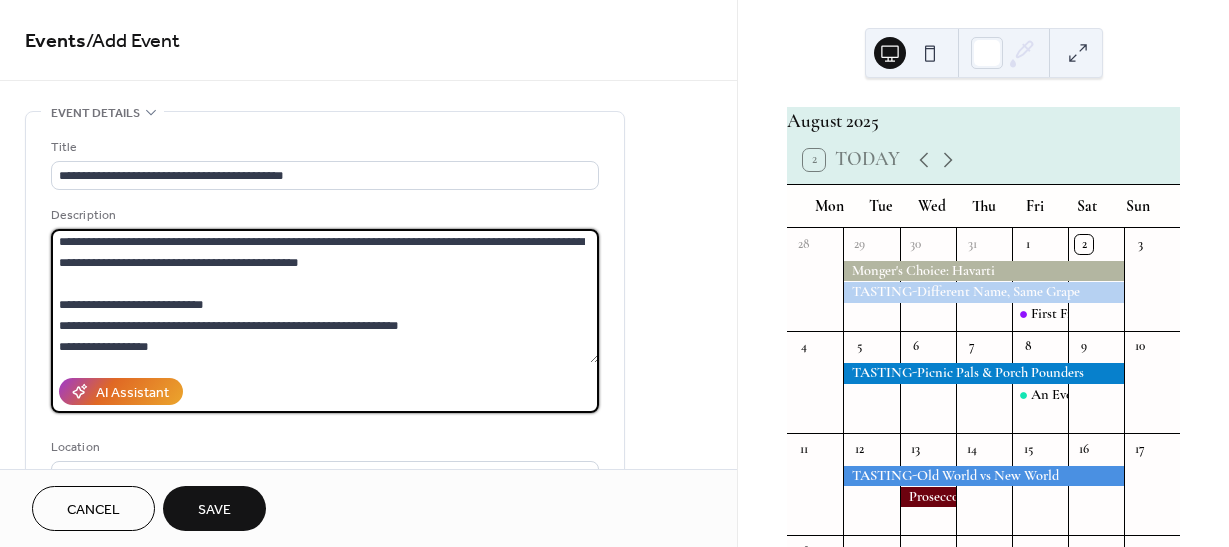 scroll, scrollTop: 388, scrollLeft: 0, axis: vertical 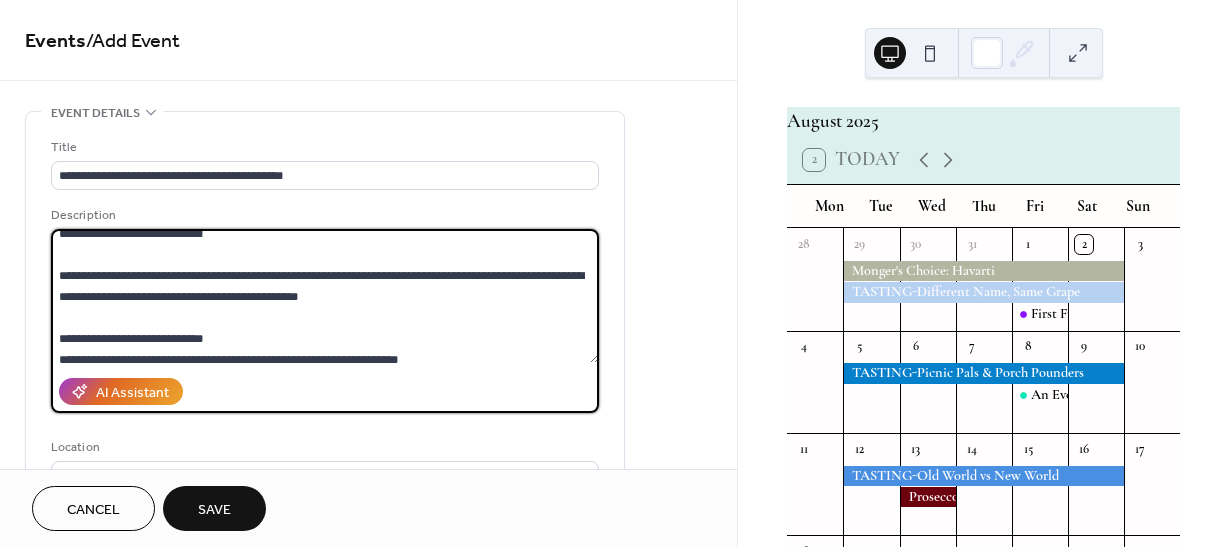 drag, startPoint x: 320, startPoint y: 349, endPoint x: 56, endPoint y: 277, distance: 273.6421 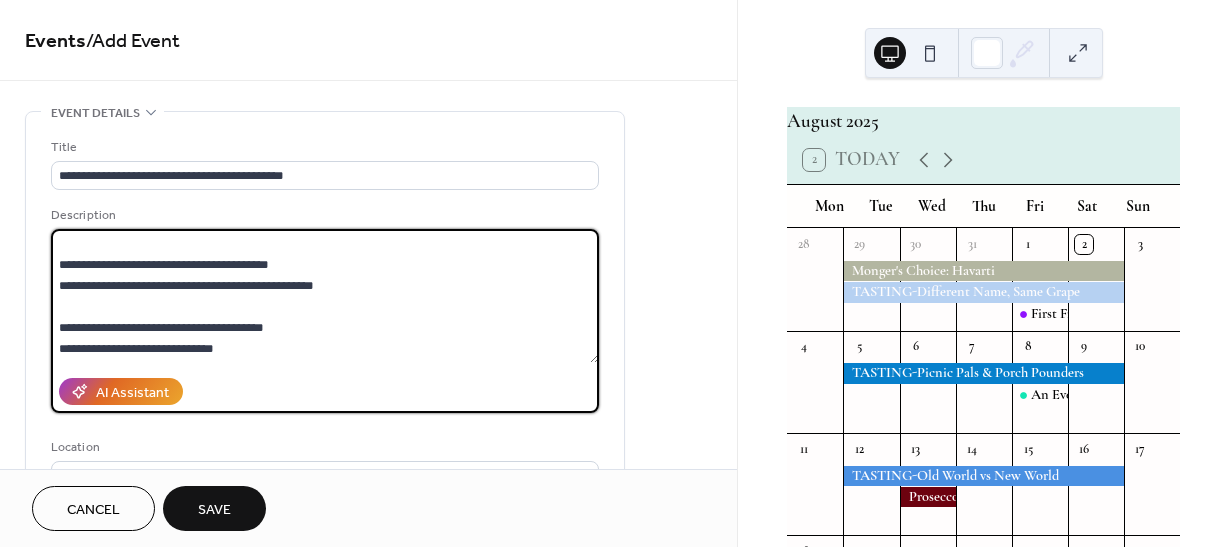 scroll, scrollTop: 315, scrollLeft: 0, axis: vertical 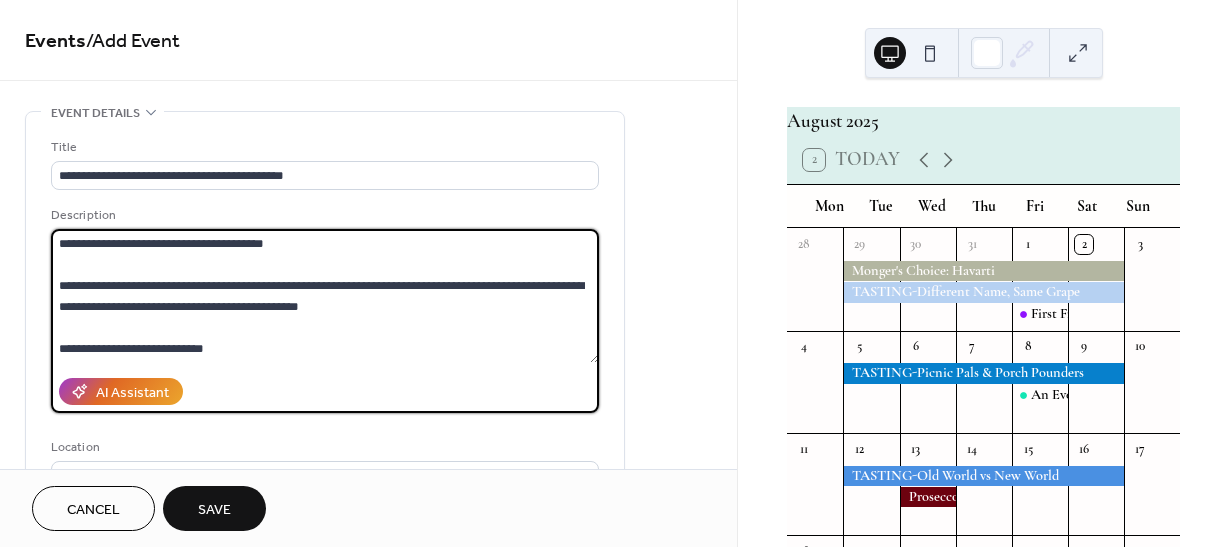 drag, startPoint x: 244, startPoint y: 309, endPoint x: 35, endPoint y: 175, distance: 248.268 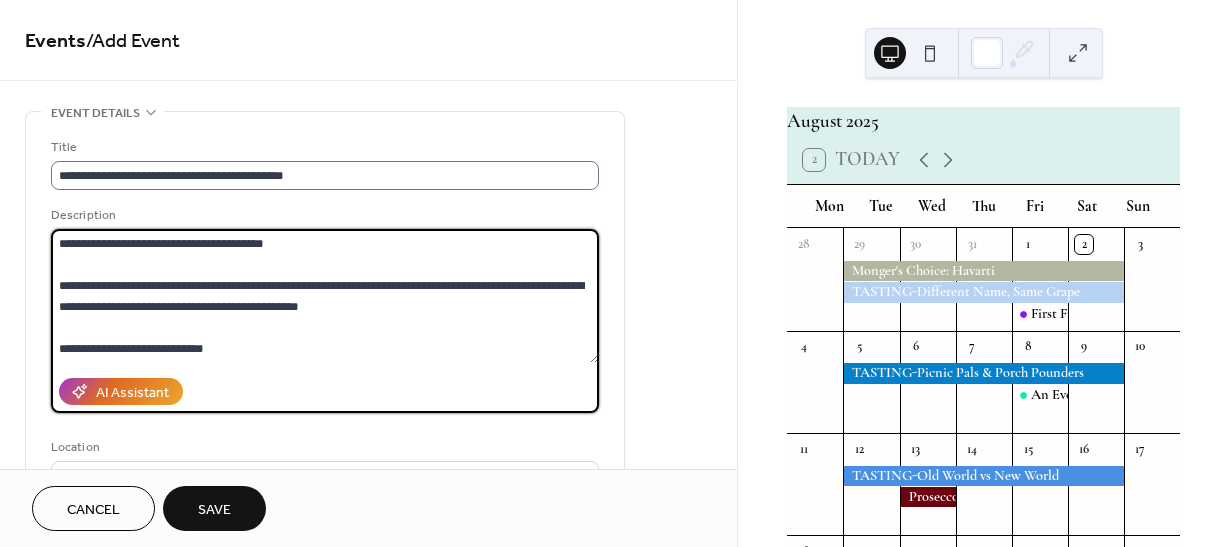 paste on "**********" 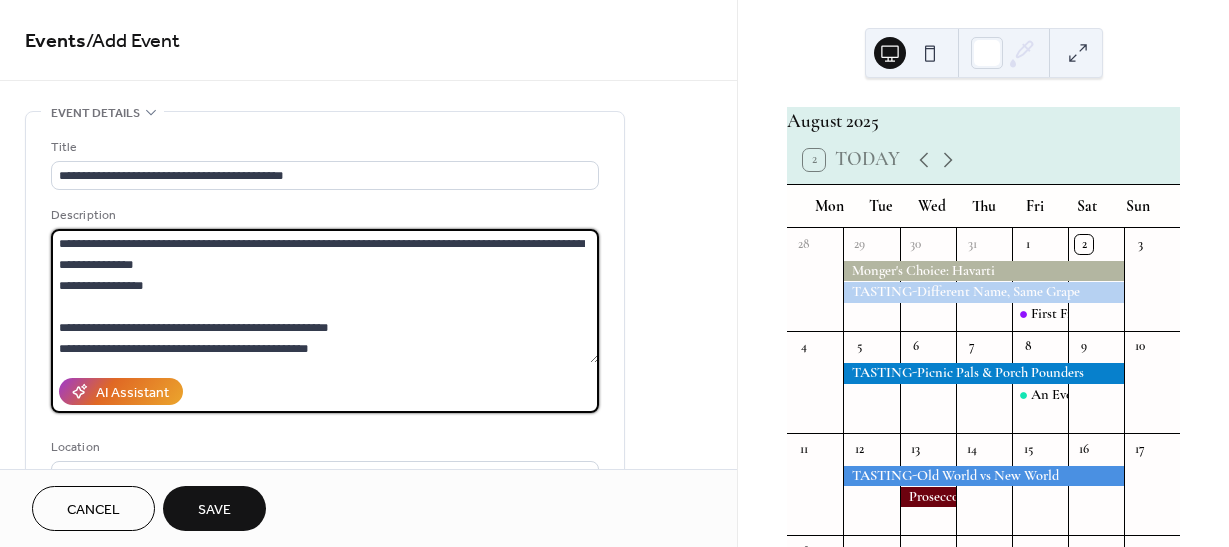 scroll, scrollTop: 210, scrollLeft: 0, axis: vertical 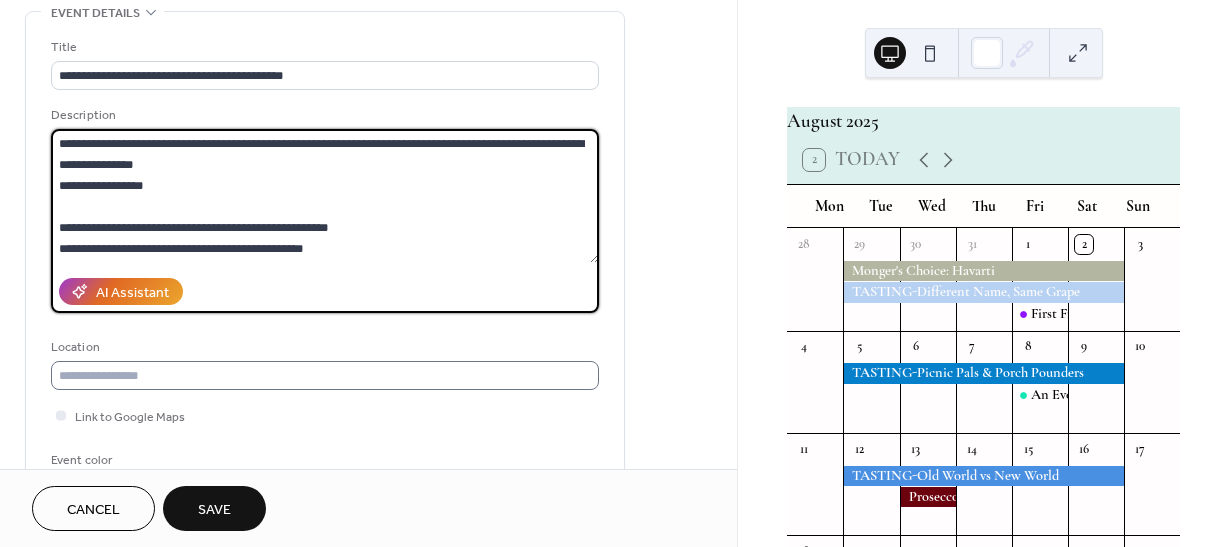 type on "**********" 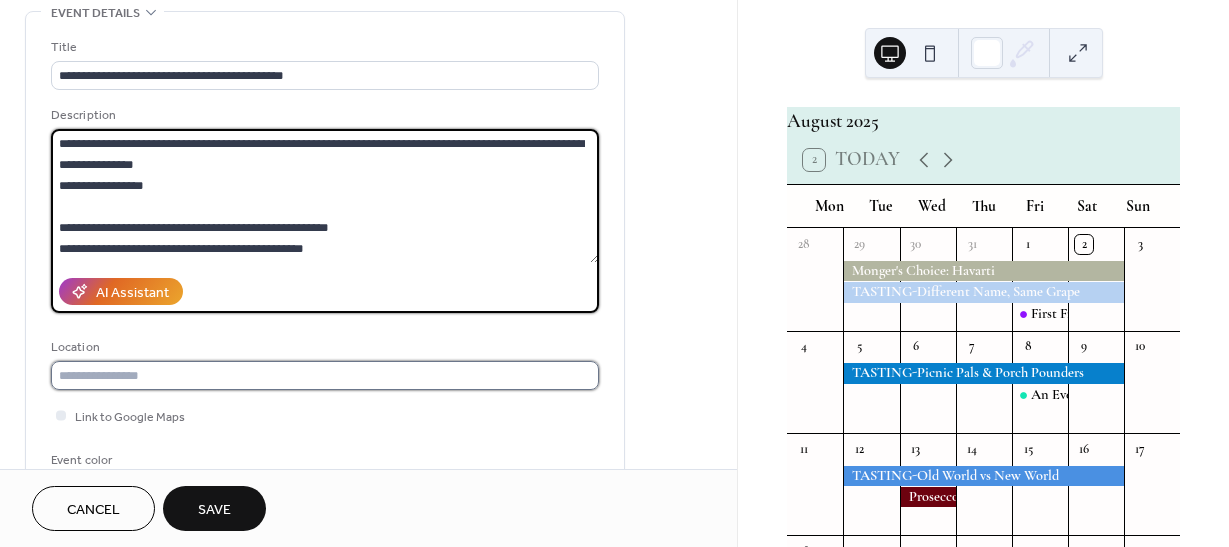 click at bounding box center (325, 375) 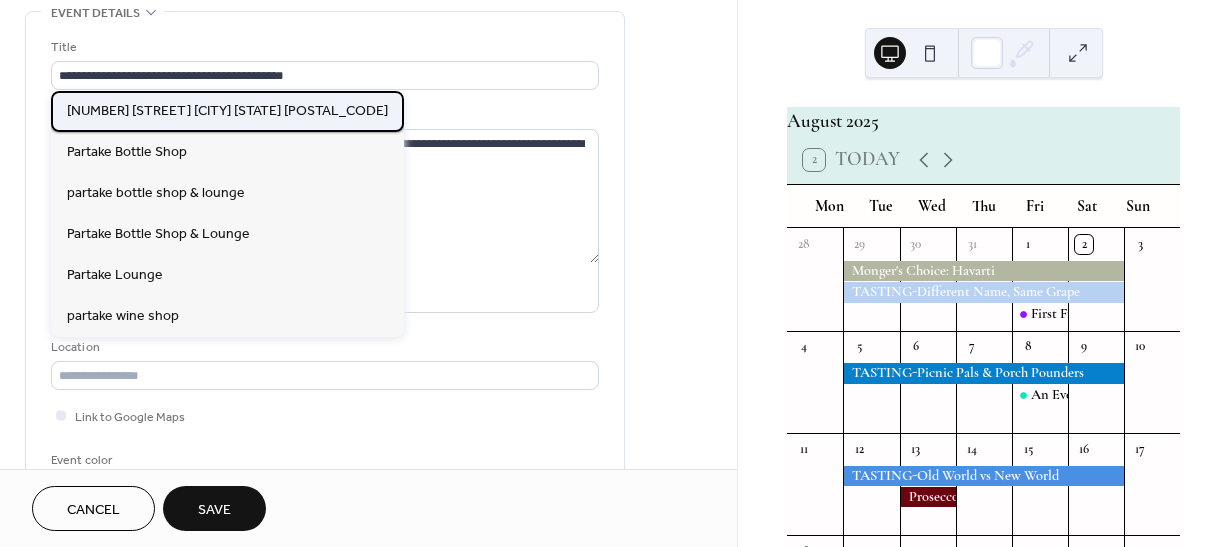 click on "[NUMBER] [STREET] [CITY] [STATE] [POSTAL_CODE]" at bounding box center (227, 111) 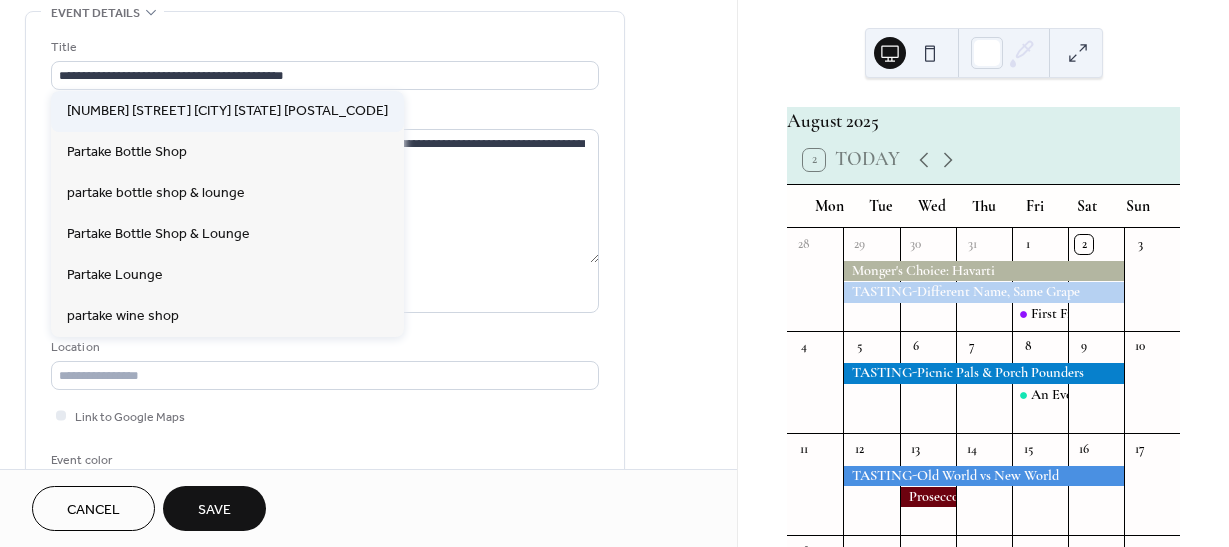 type on "**********" 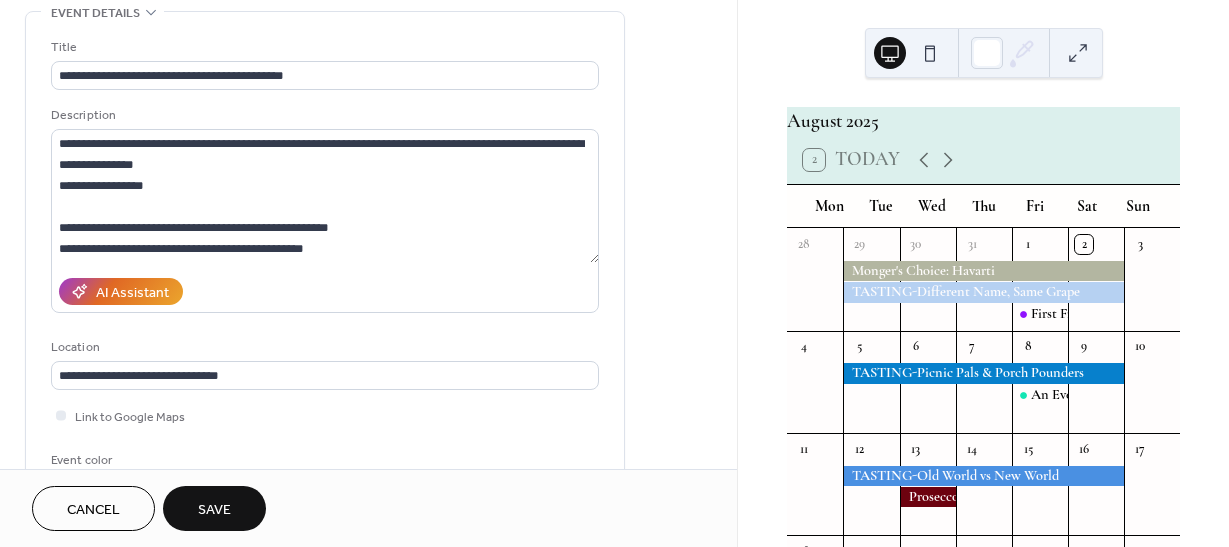 click on "**********" at bounding box center (325, 270) 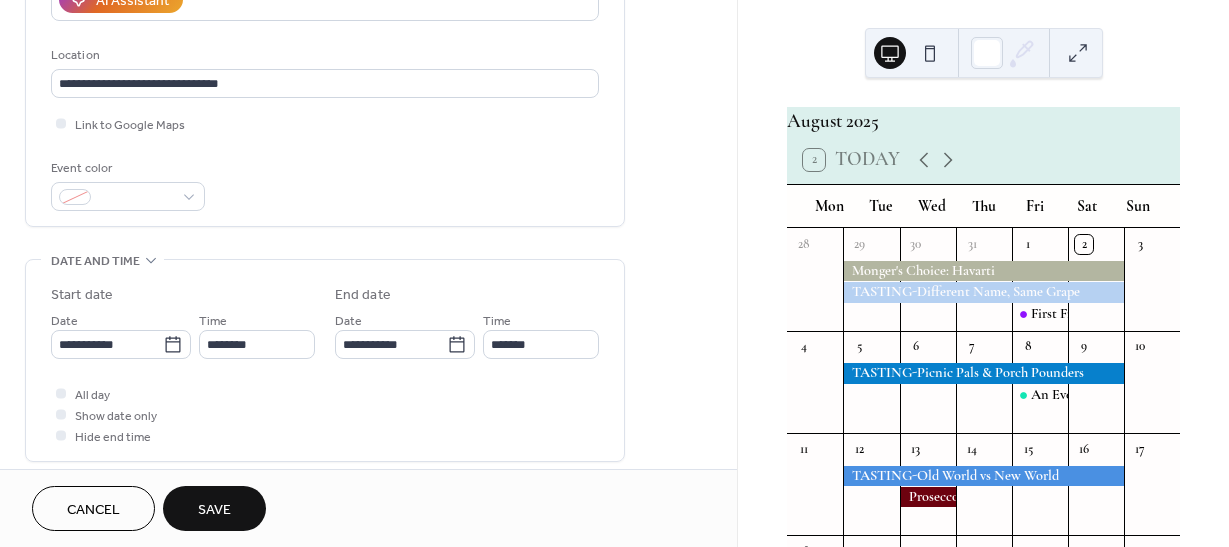 scroll, scrollTop: 400, scrollLeft: 0, axis: vertical 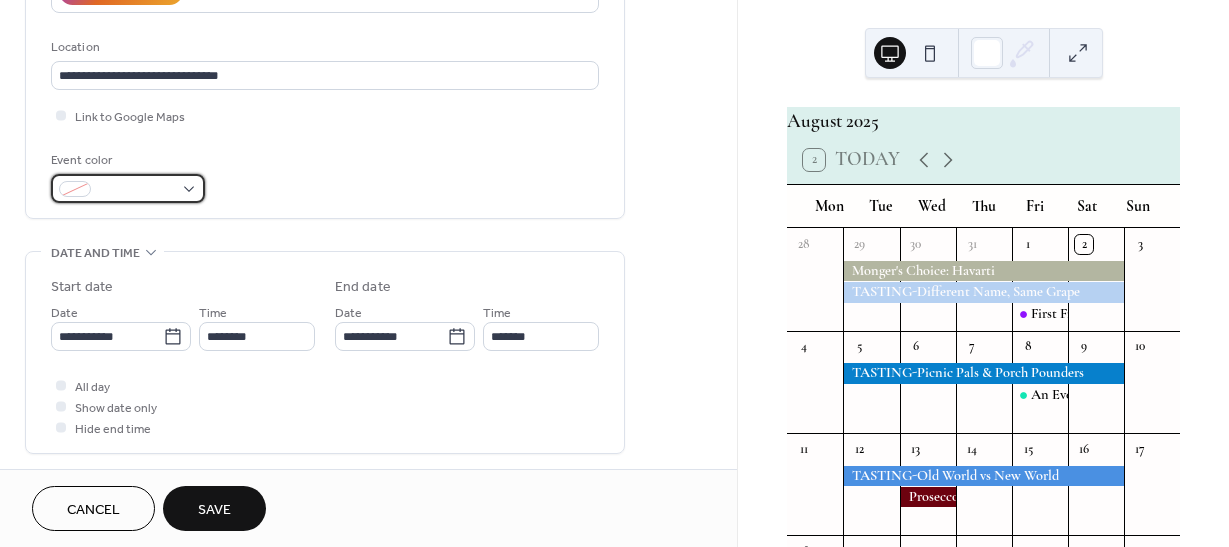 click at bounding box center [136, 190] 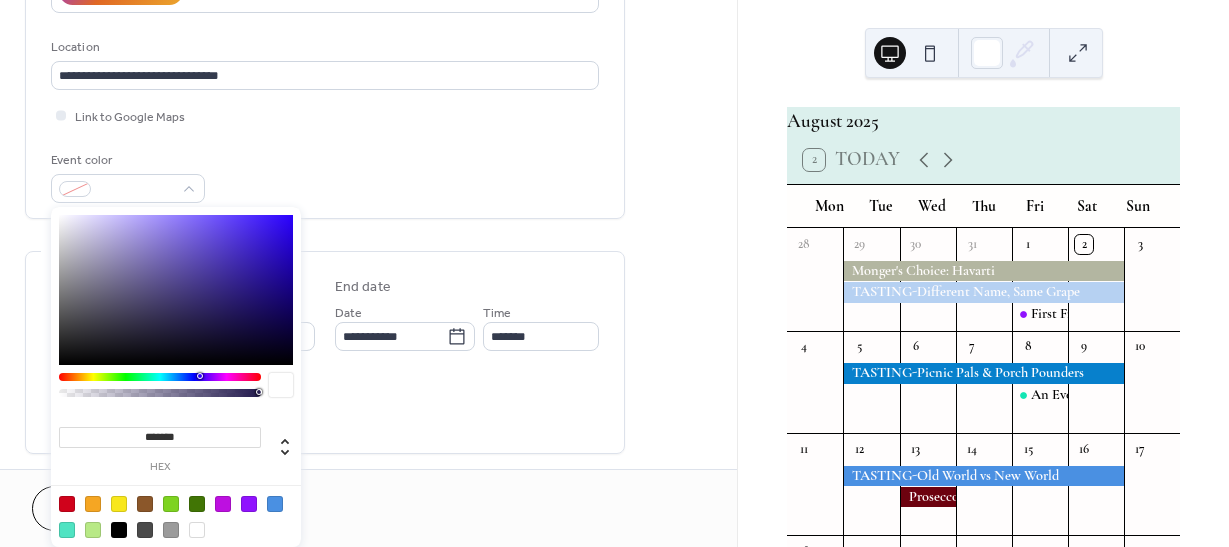 drag, startPoint x: 88, startPoint y: 529, endPoint x: 141, endPoint y: 489, distance: 66.4003 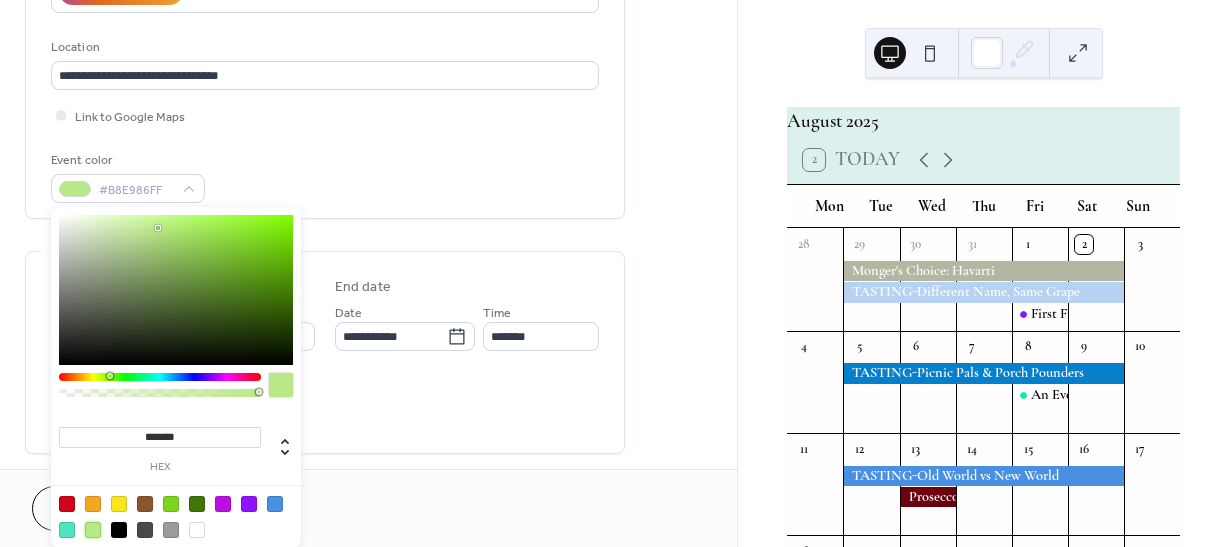 click on "All day Show date only Hide end time" at bounding box center [325, 406] 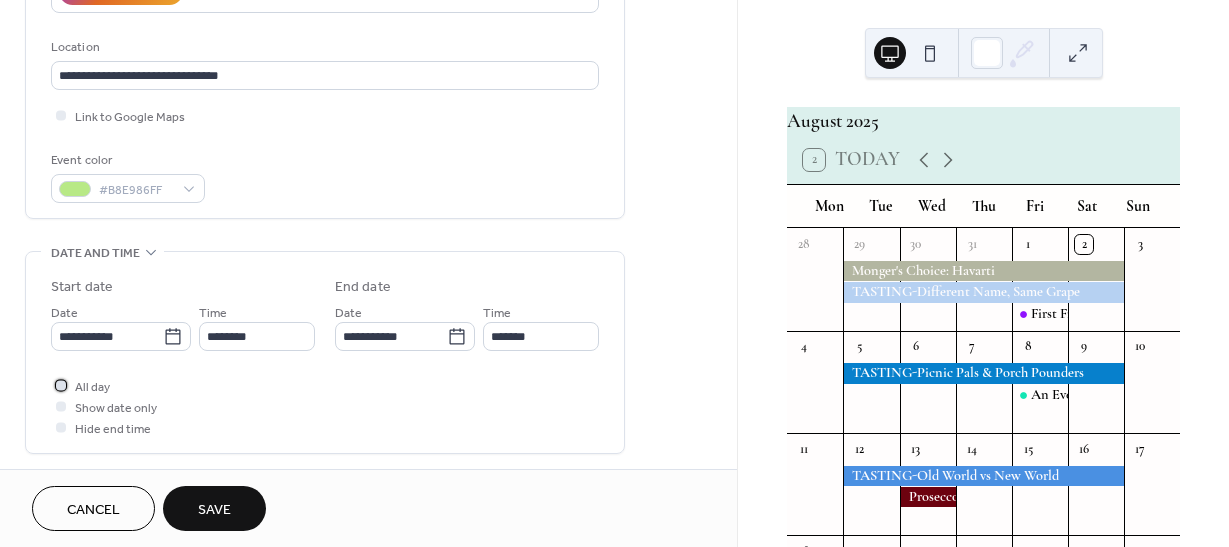 click at bounding box center (61, 385) 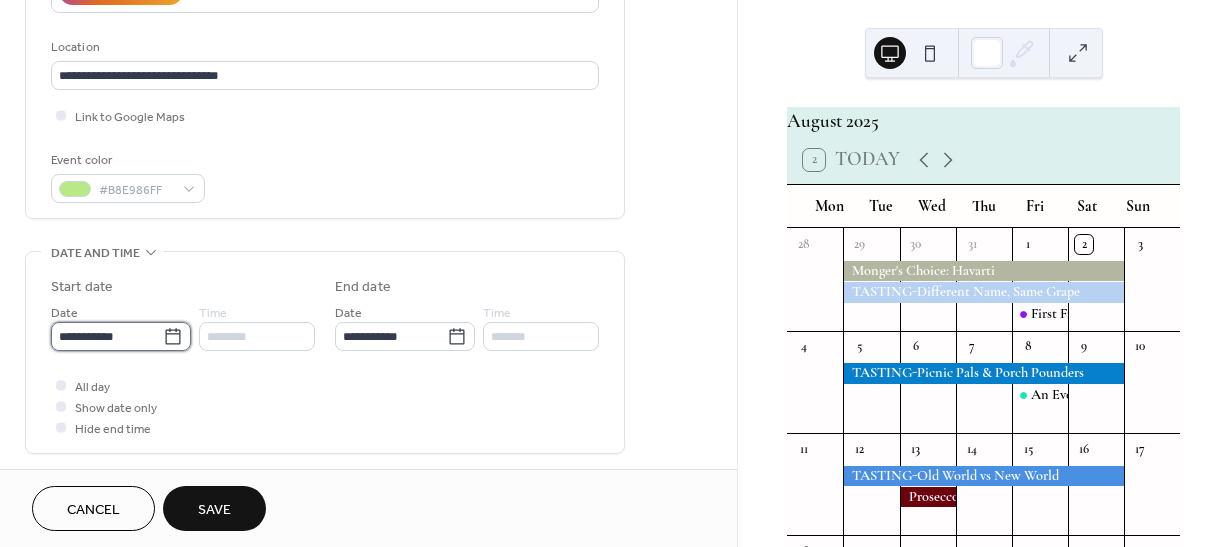 click on "**********" at bounding box center (107, 336) 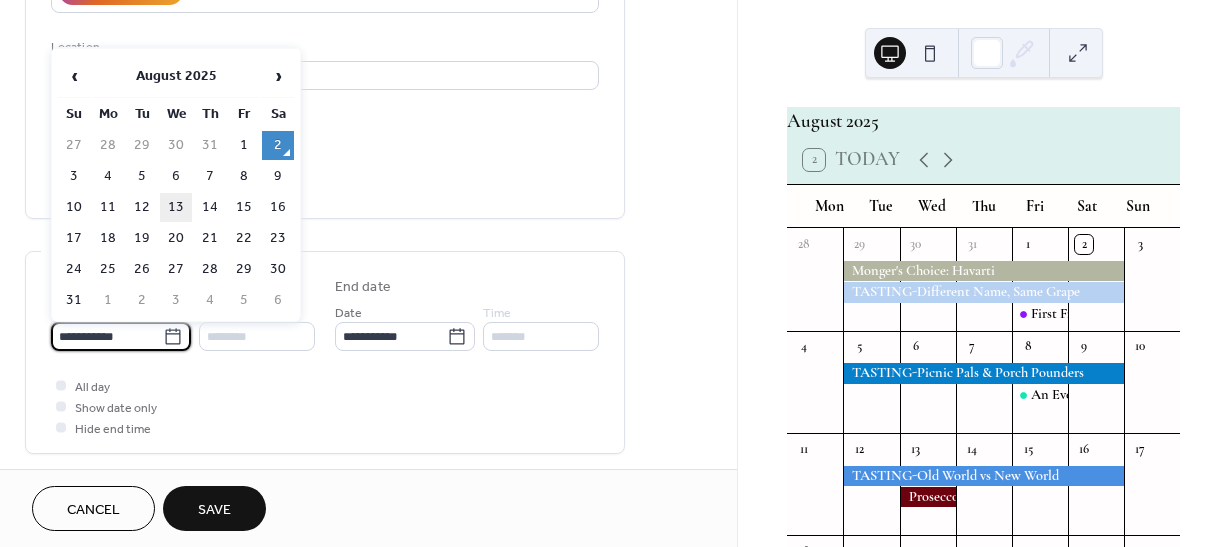 click on "13" at bounding box center [176, 207] 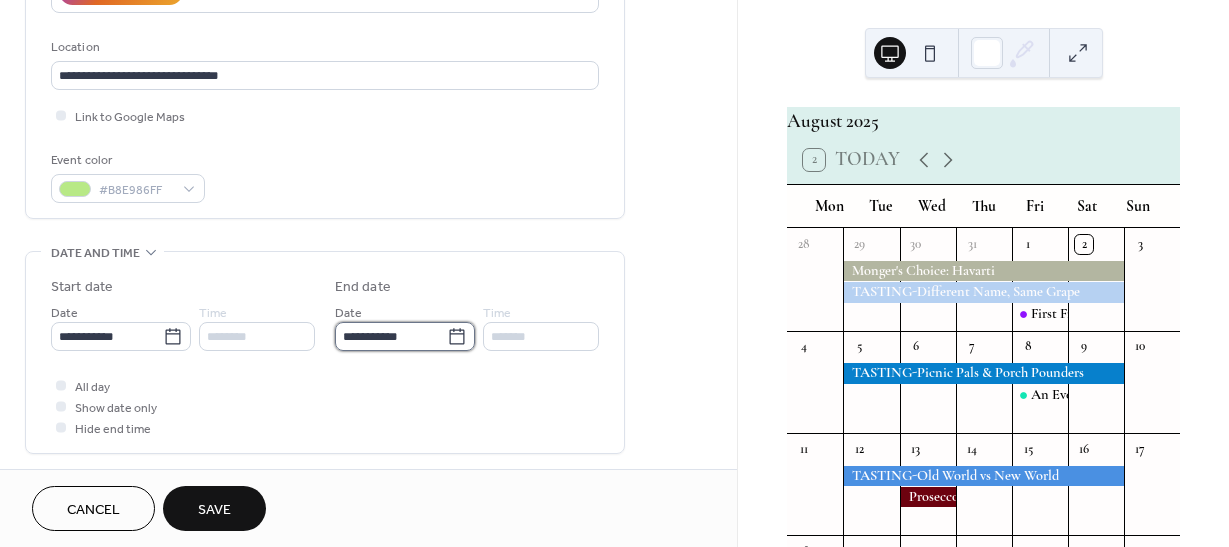 click on "**********" at bounding box center [391, 336] 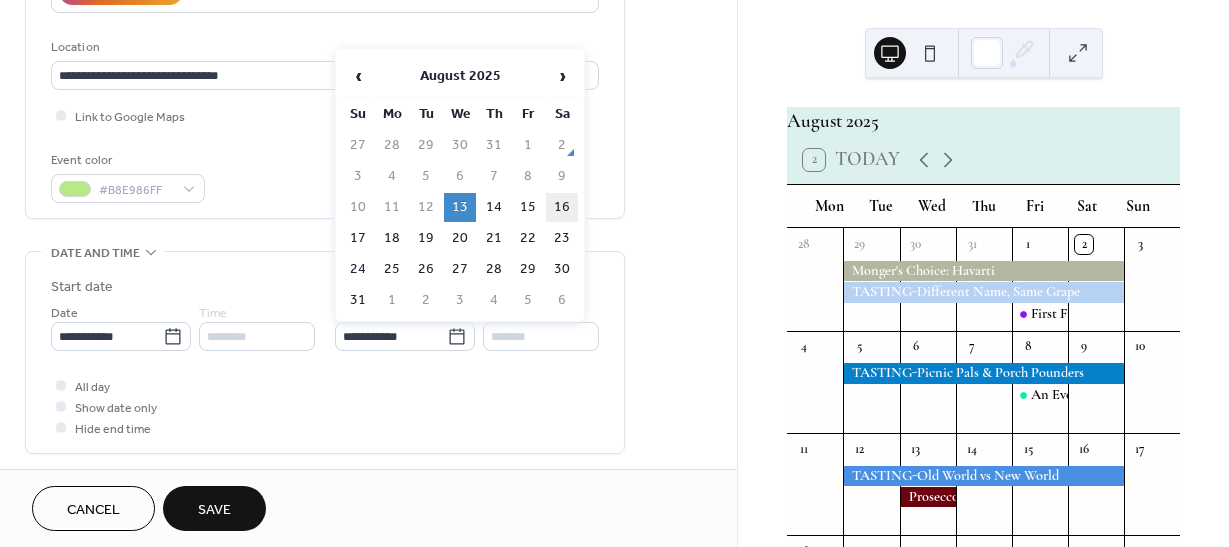 click on "16" at bounding box center [562, 207] 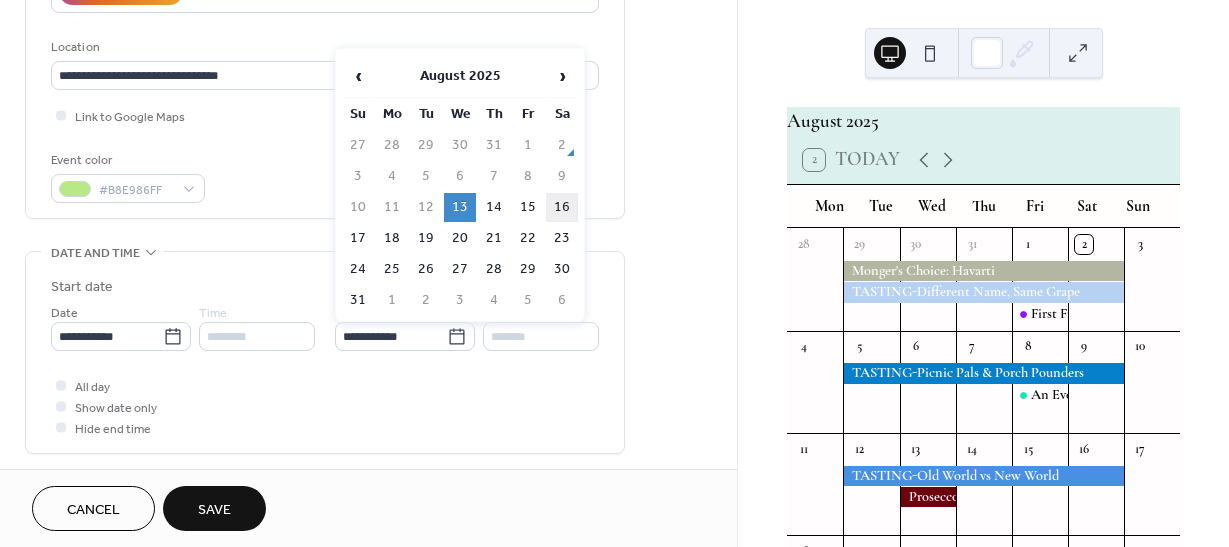type on "**********" 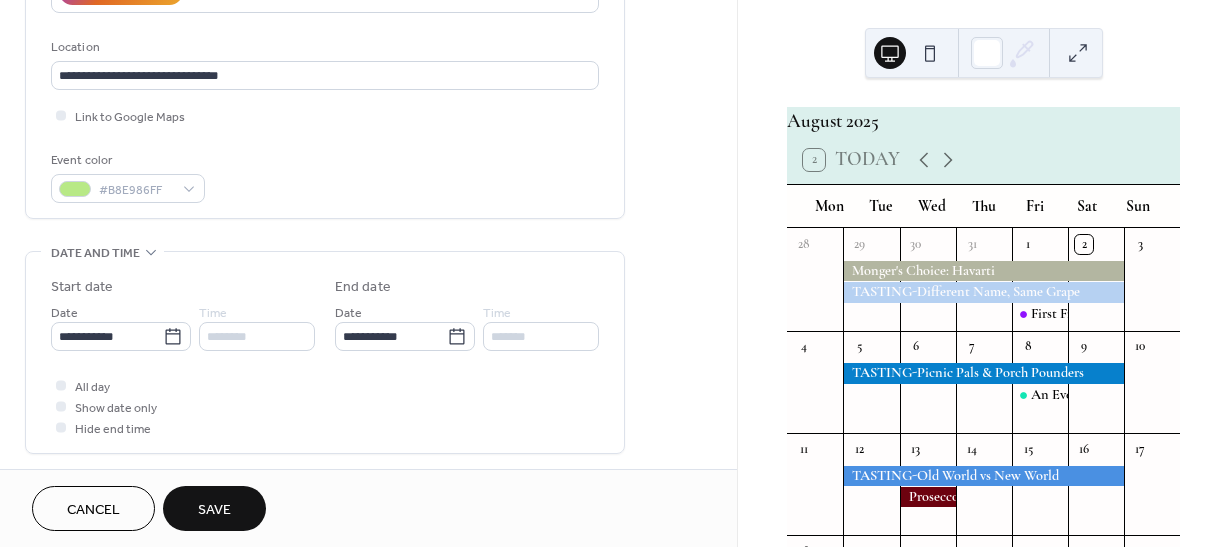 click on "Event details Title Description [SCRUBBED] AI Assistant Location [SCRUBBED] Link to Google Maps Event color #B8E986FF ••• Date and time Start date Date [SCRUBBED] Time ******** End date Date [SCRUBBED] Time ******* All day Show date only Hide end time ••• Recurring event Do not repeat ••• Event image ; ••• Event links URL Text to display Open in new tab ••• Categories Add Category" at bounding box center [368, 473] 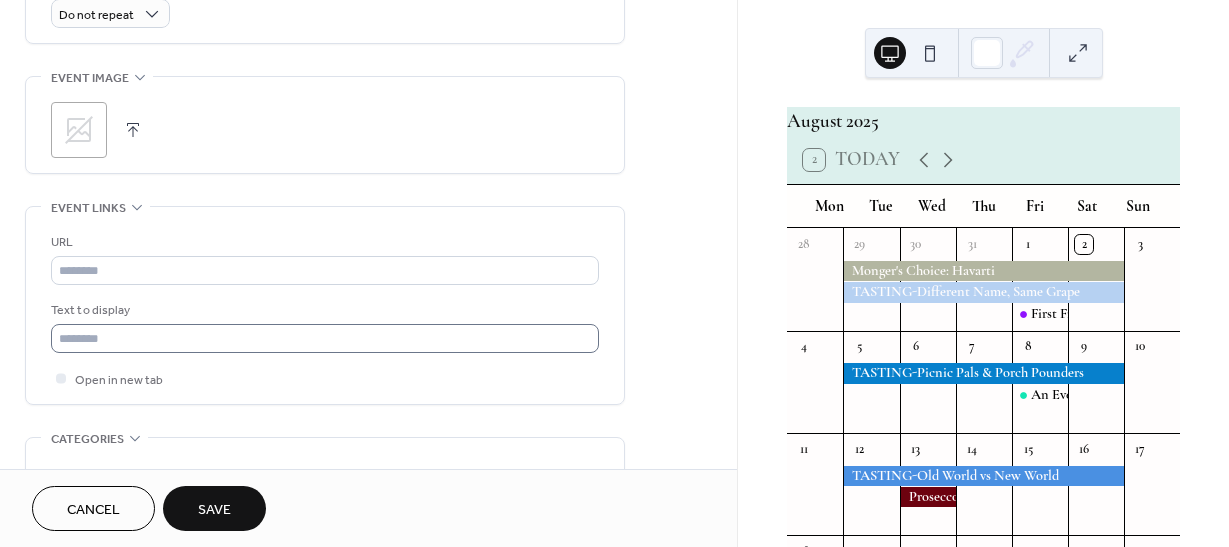 scroll, scrollTop: 1000, scrollLeft: 0, axis: vertical 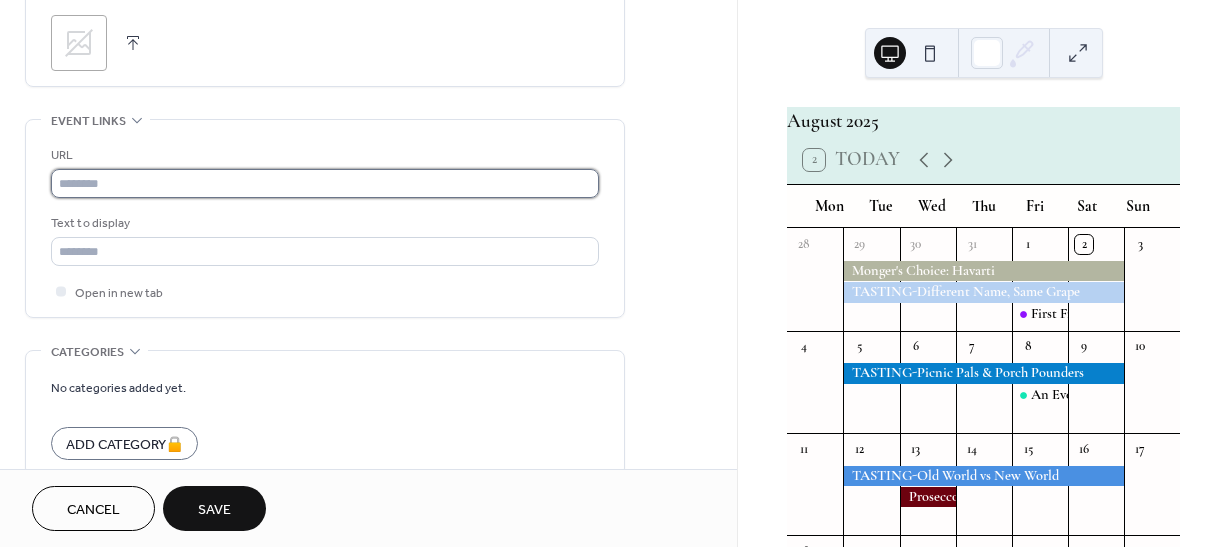 click at bounding box center (325, 183) 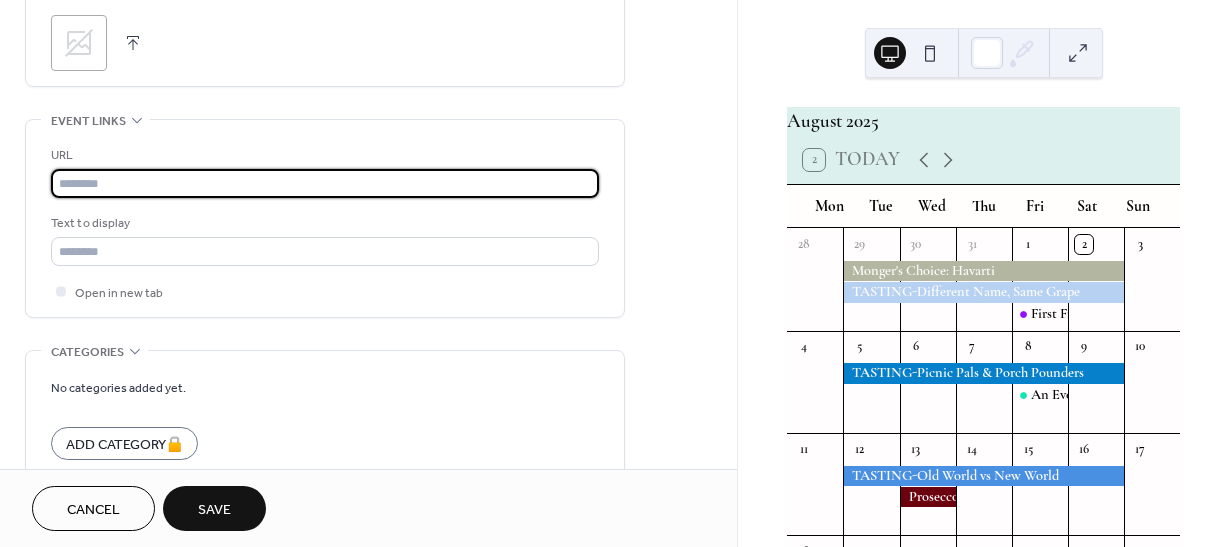 paste on "**********" 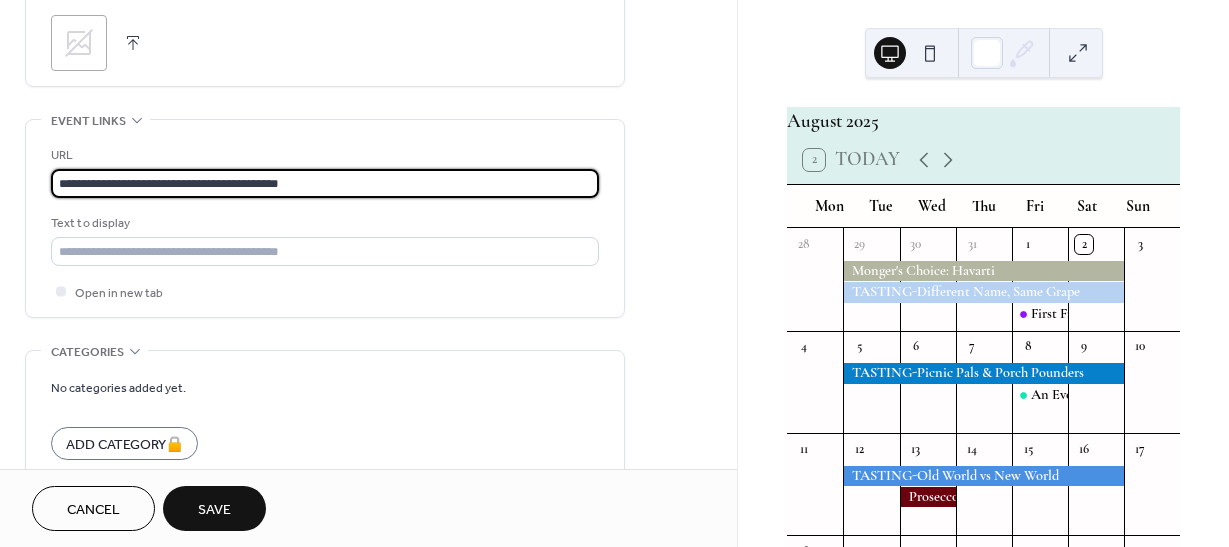 type on "**********" 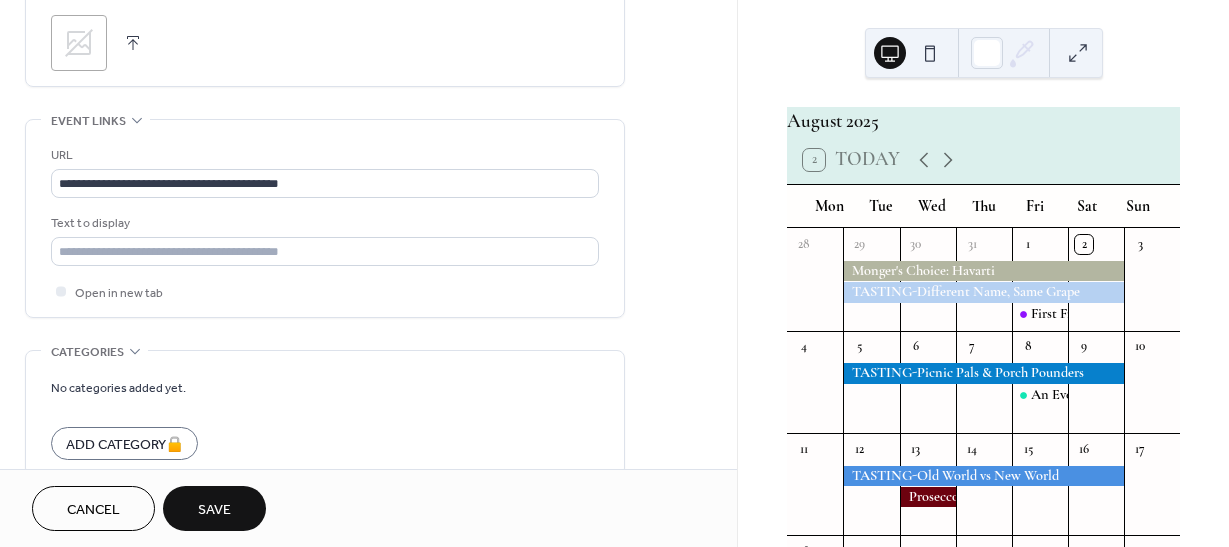 click on "Text to display" at bounding box center (323, 223) 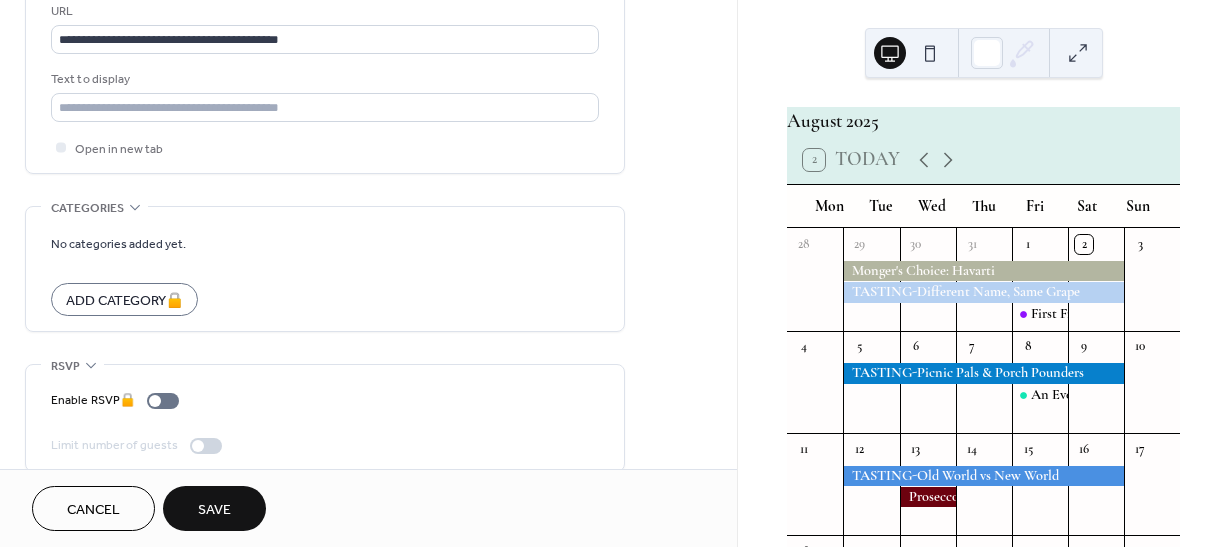 scroll, scrollTop: 1167, scrollLeft: 0, axis: vertical 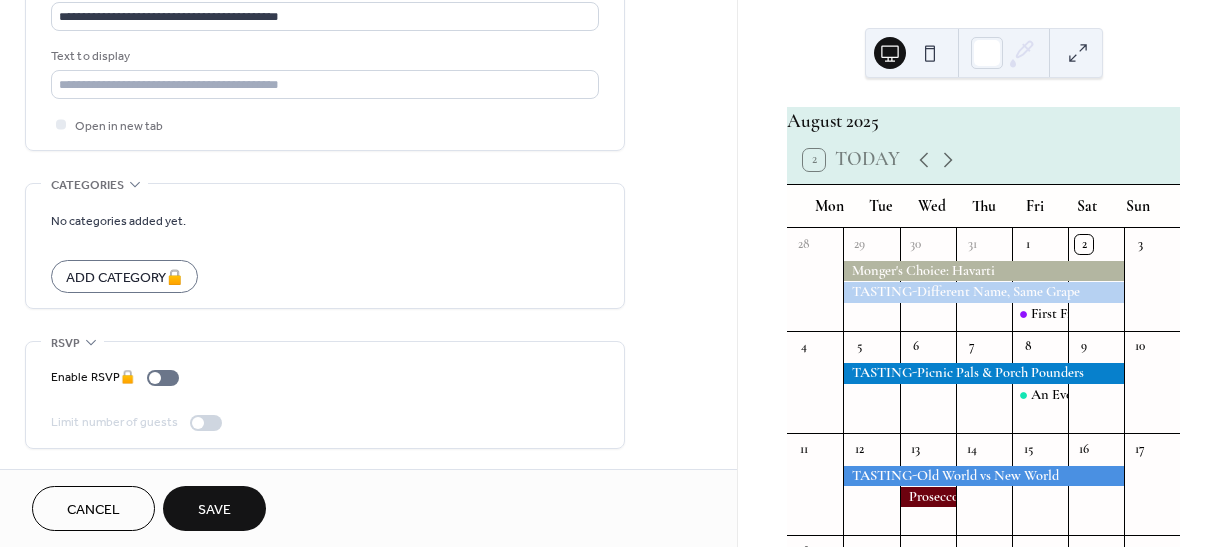 click on "Save" at bounding box center (214, 508) 